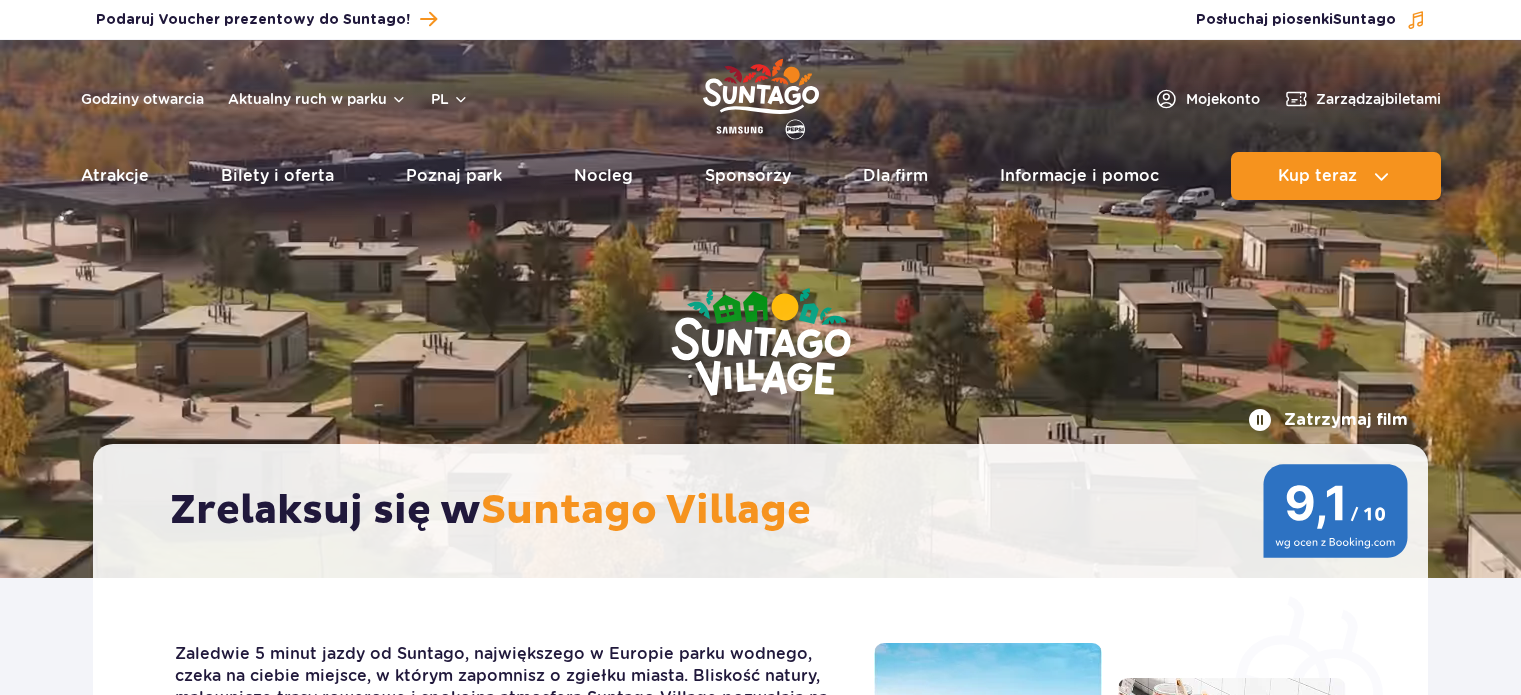 scroll, scrollTop: 0, scrollLeft: 0, axis: both 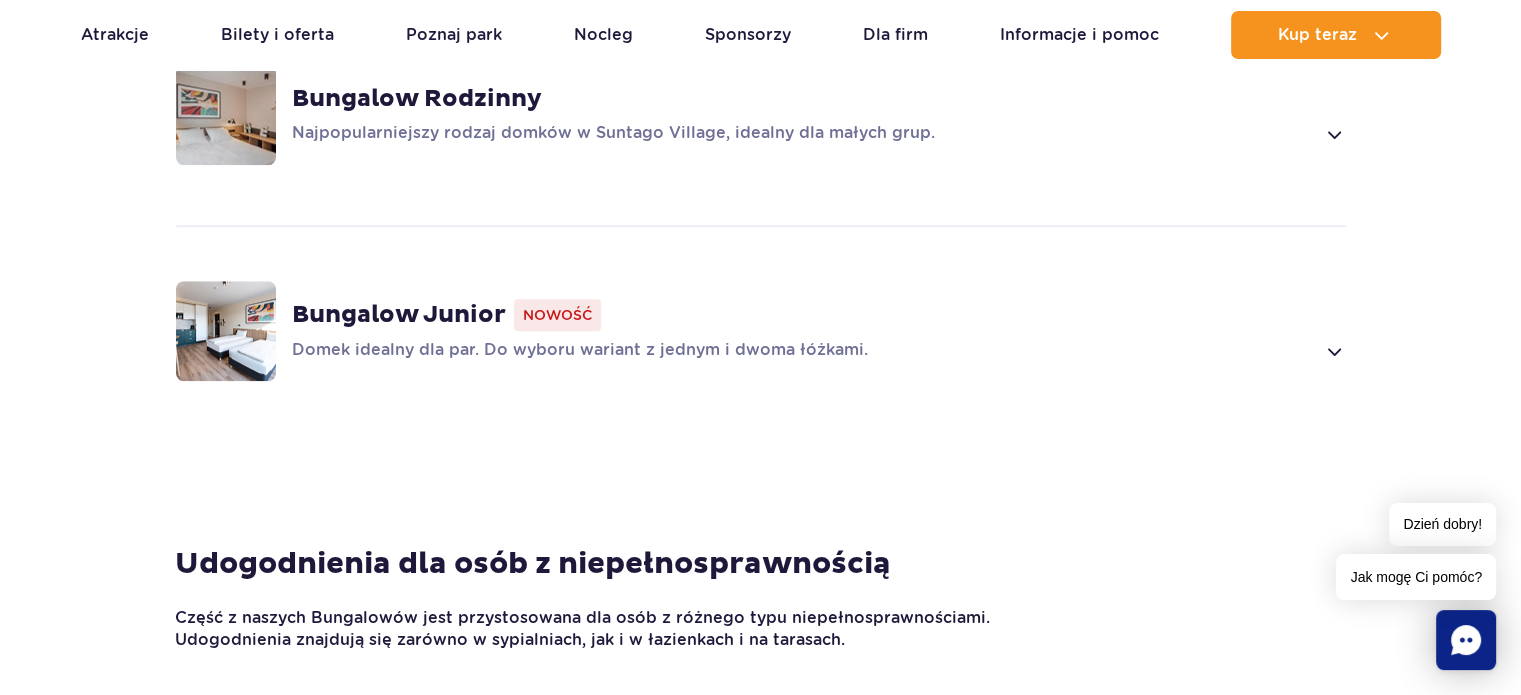 click at bounding box center (1333, 351) 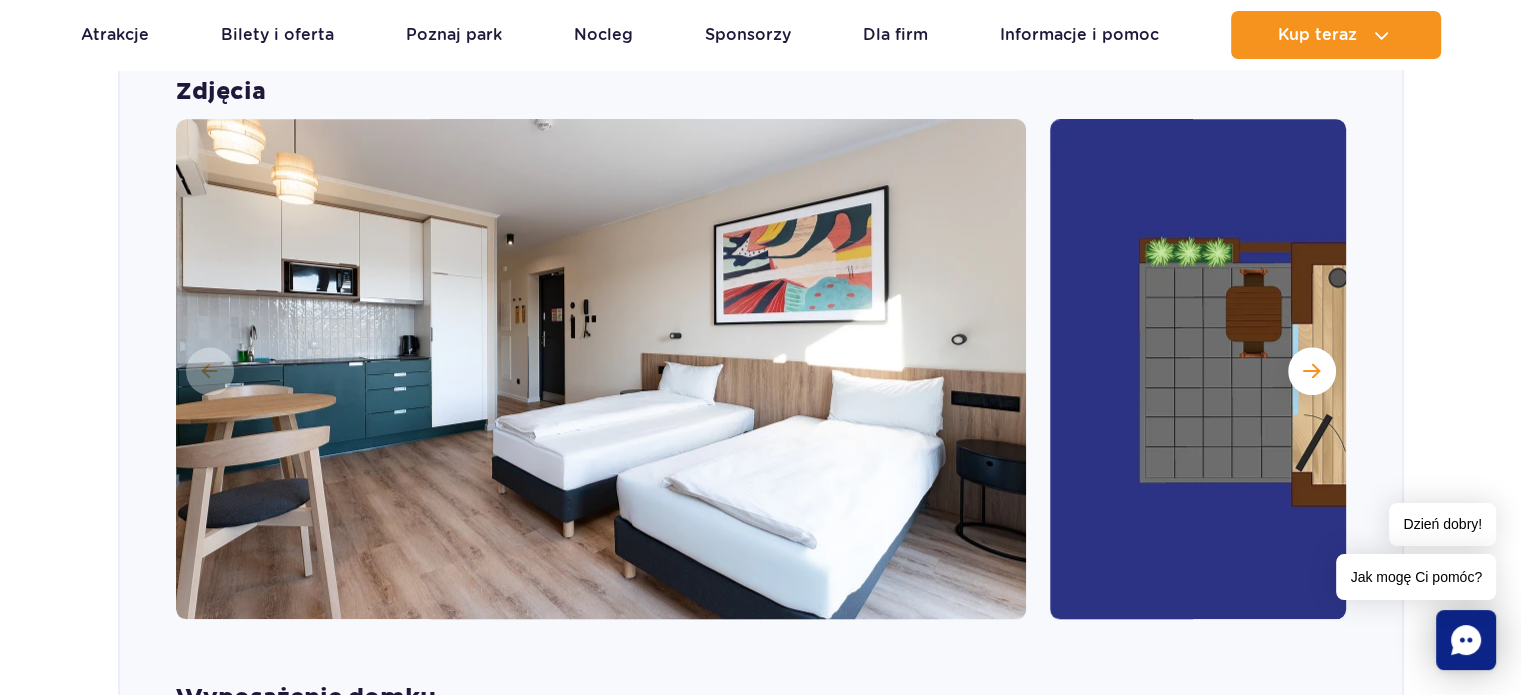 scroll, scrollTop: 2016, scrollLeft: 0, axis: vertical 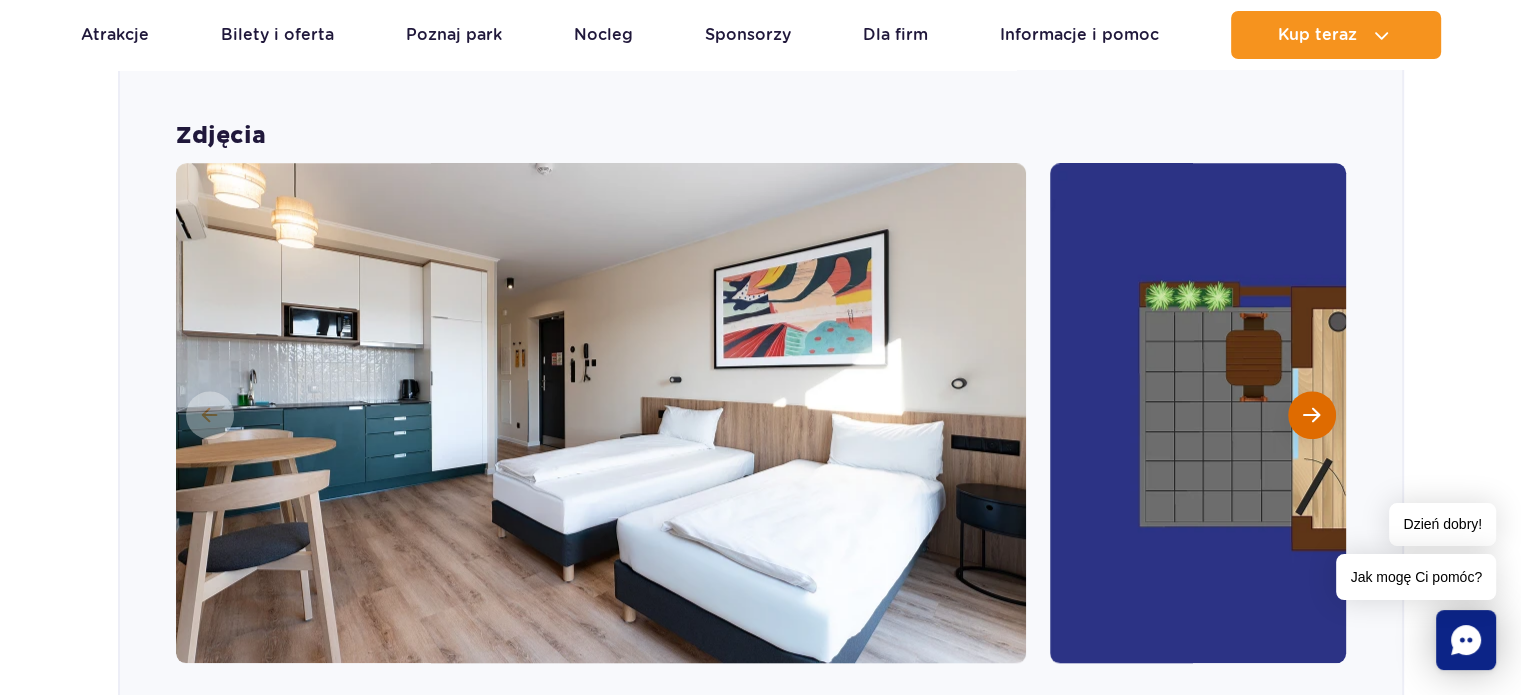 click at bounding box center (1311, 415) 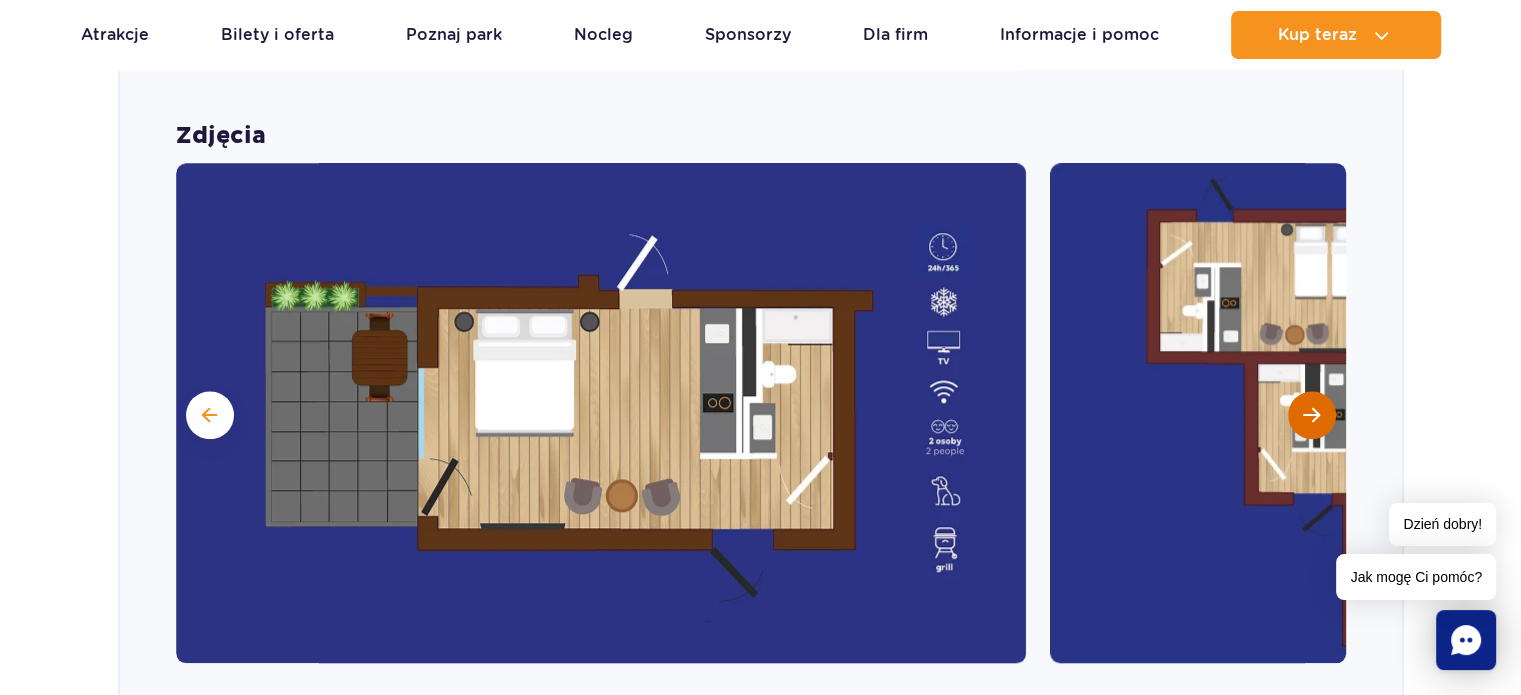 click at bounding box center [1311, 415] 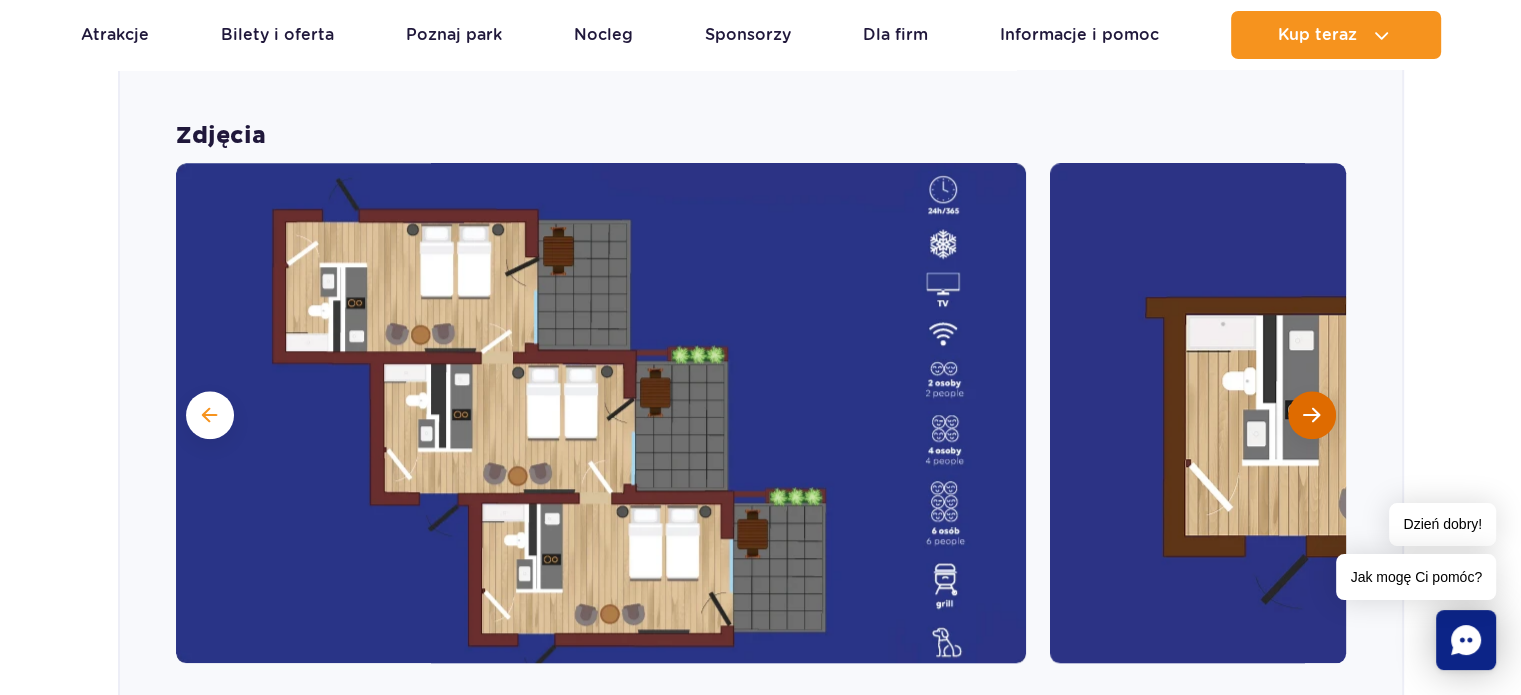 click at bounding box center [1311, 415] 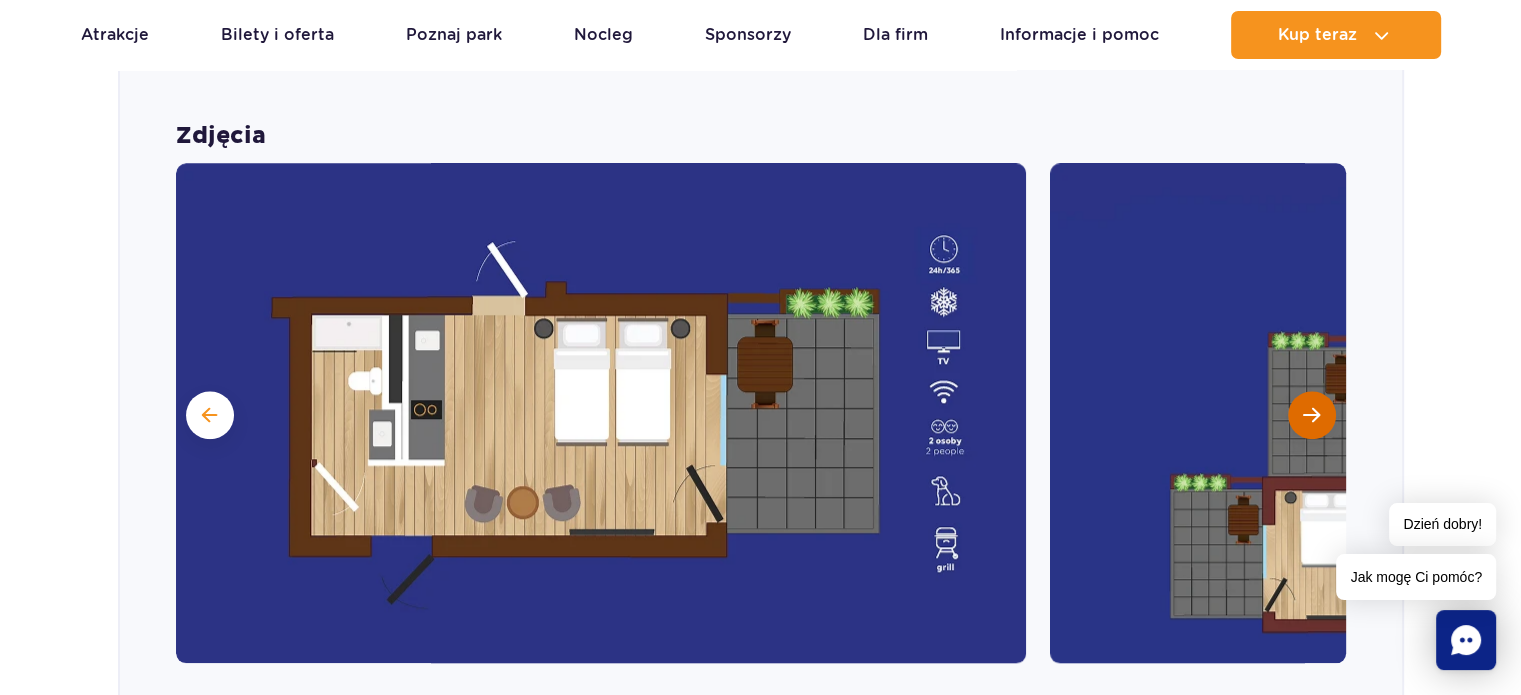 click at bounding box center (1311, 415) 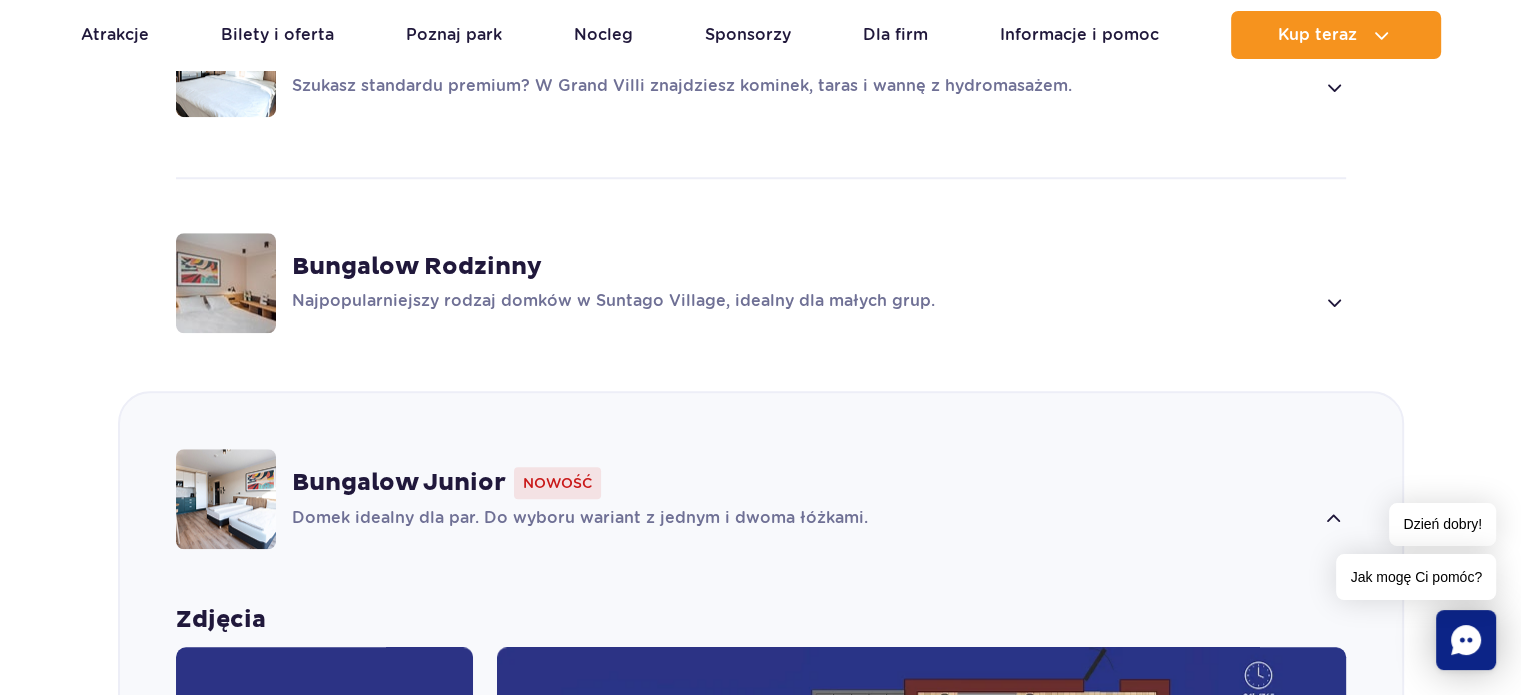 scroll, scrollTop: 1416, scrollLeft: 0, axis: vertical 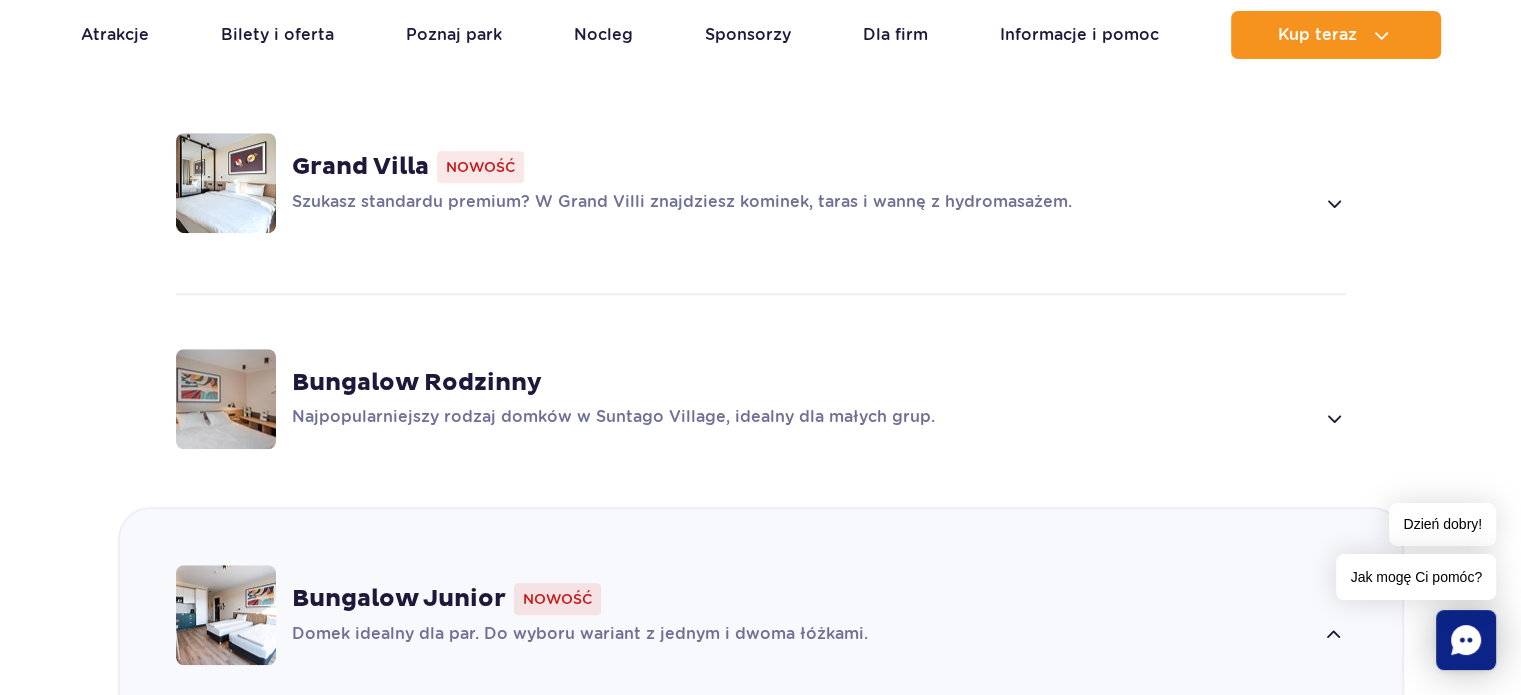 click on "Szukasz standardu premium? W Grand Villi znajdziesz kominek, taras i wannę z hydromasażem." at bounding box center (803, 203) 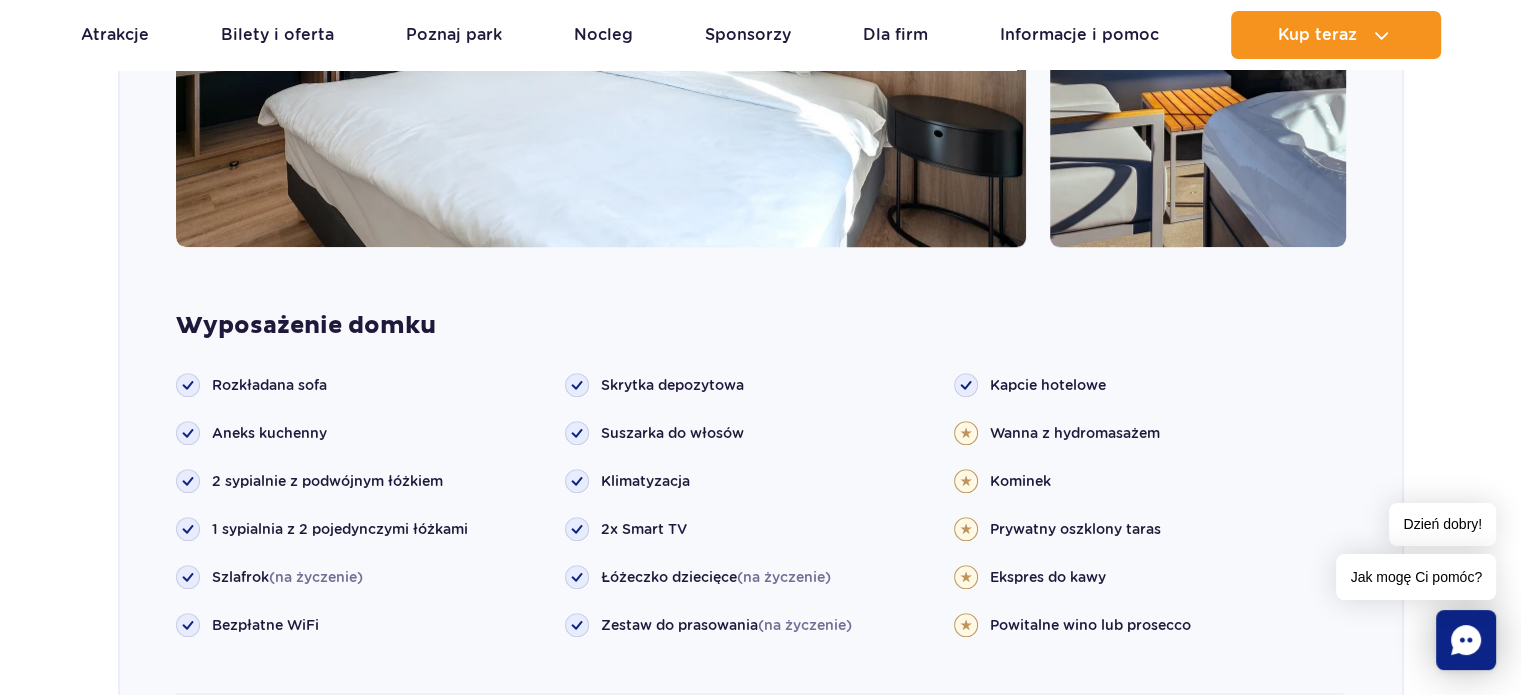 scroll, scrollTop: 2300, scrollLeft: 0, axis: vertical 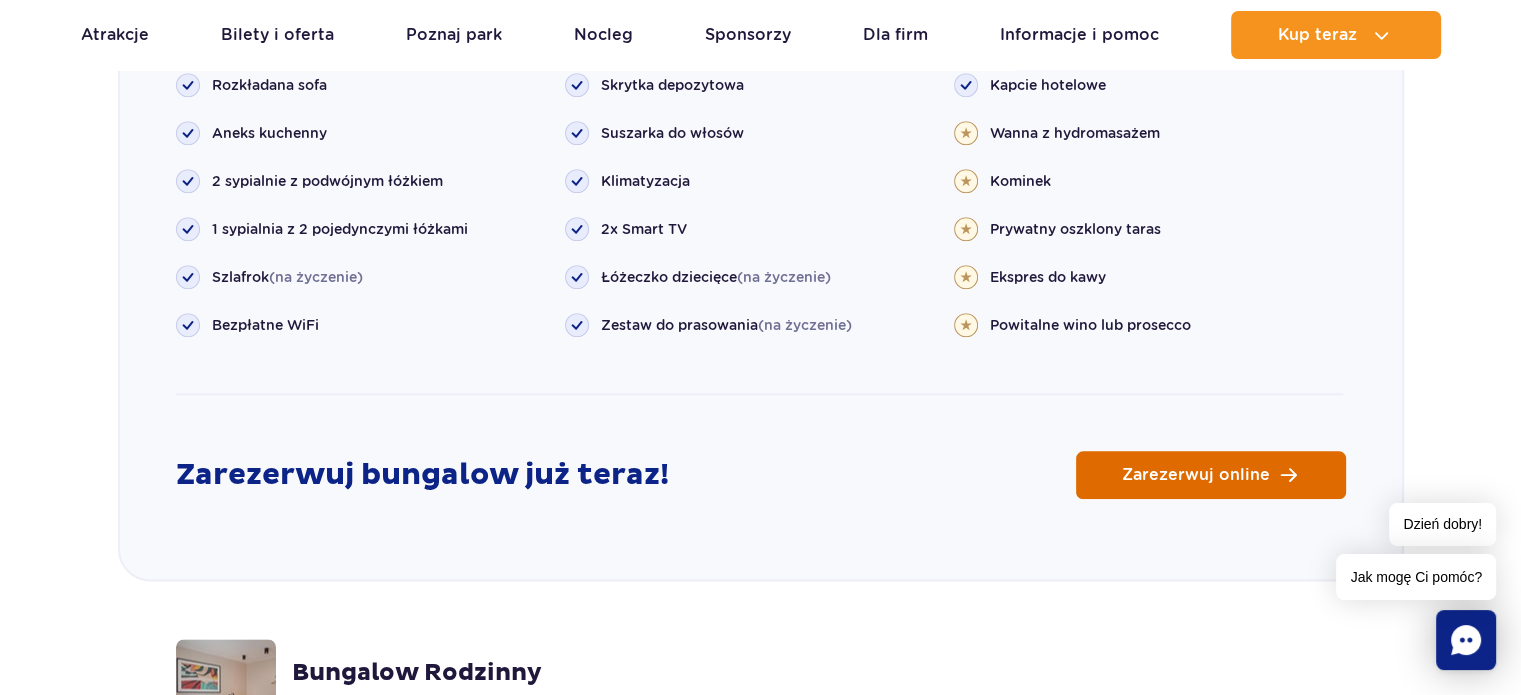 click on "Zarezerwuj online" at bounding box center (1196, 475) 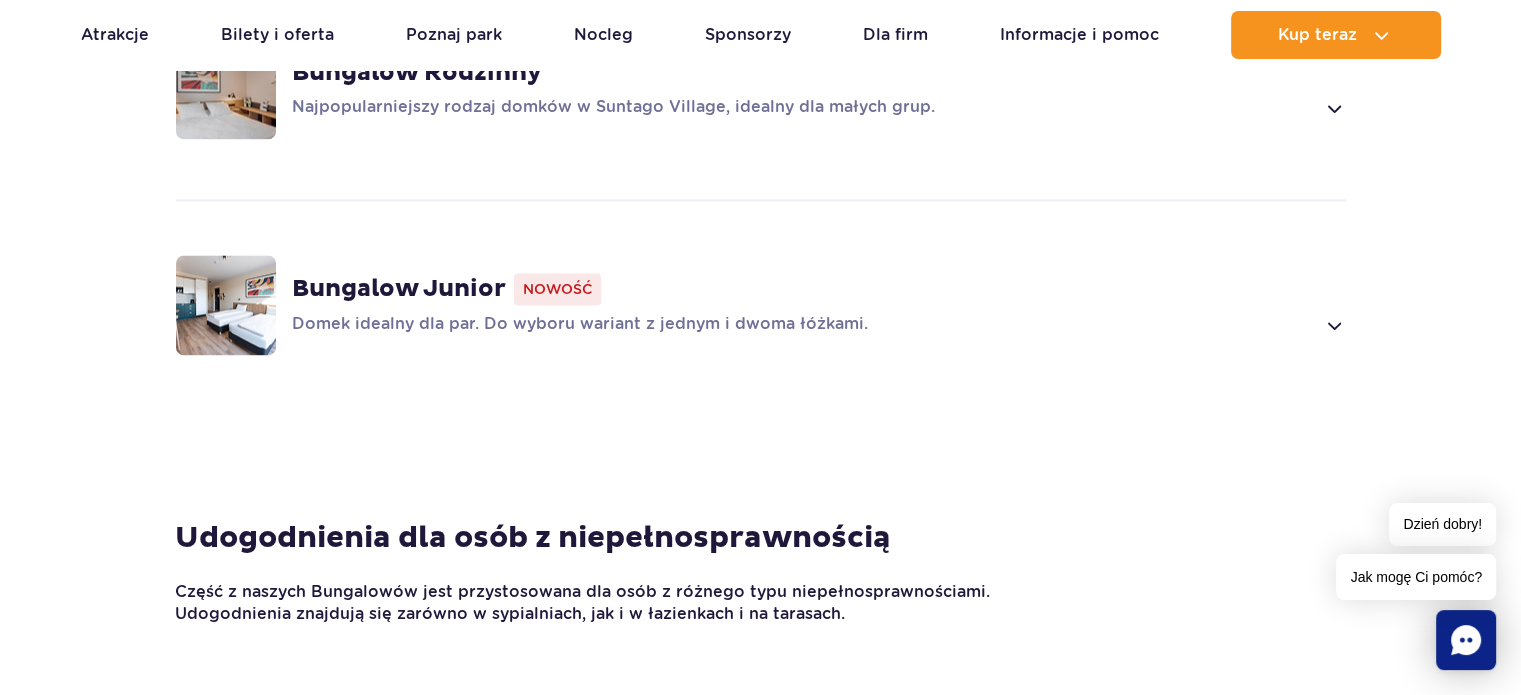 click on "Domek idealny dla par. Do wyboru wariant z jednym i dwoma łóżkami." at bounding box center [803, 325] 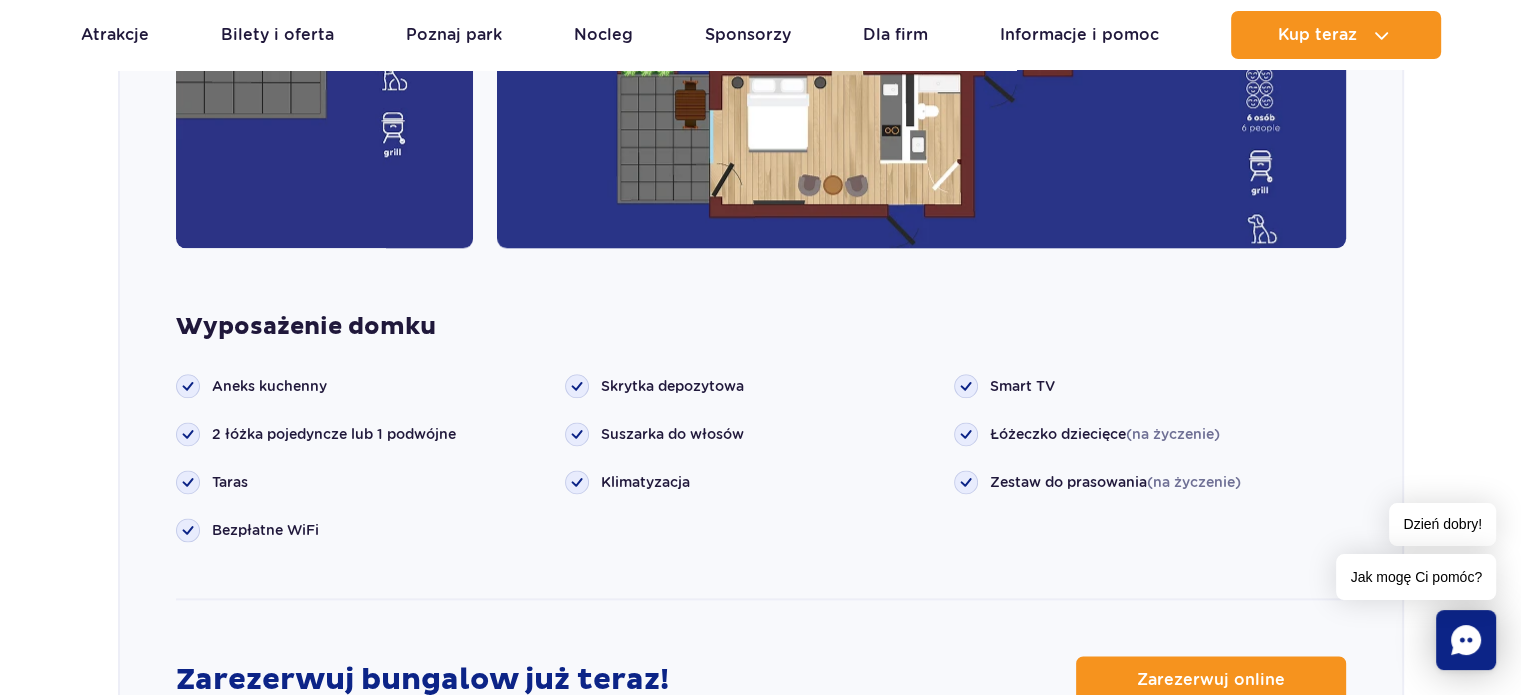 scroll, scrollTop: 2631, scrollLeft: 0, axis: vertical 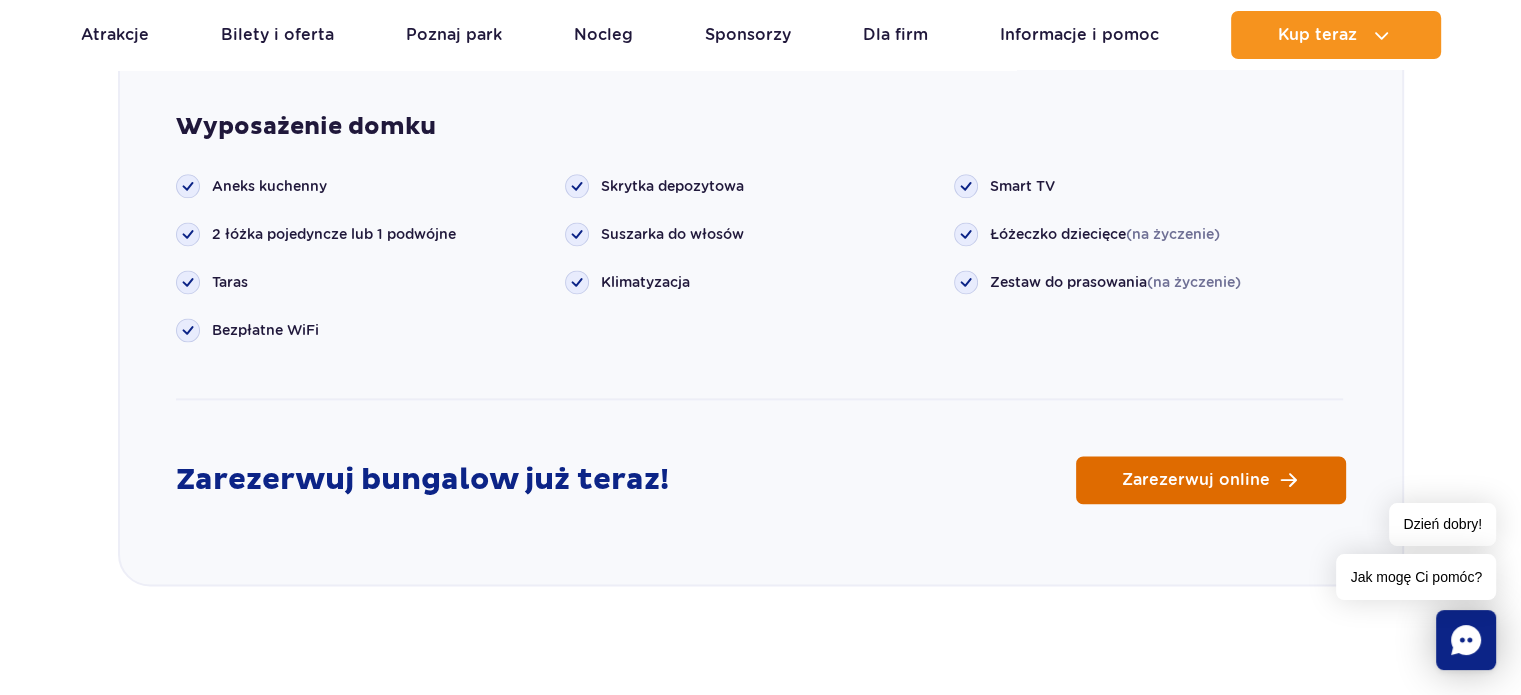 click on "Zarezerwuj online" at bounding box center [1196, 480] 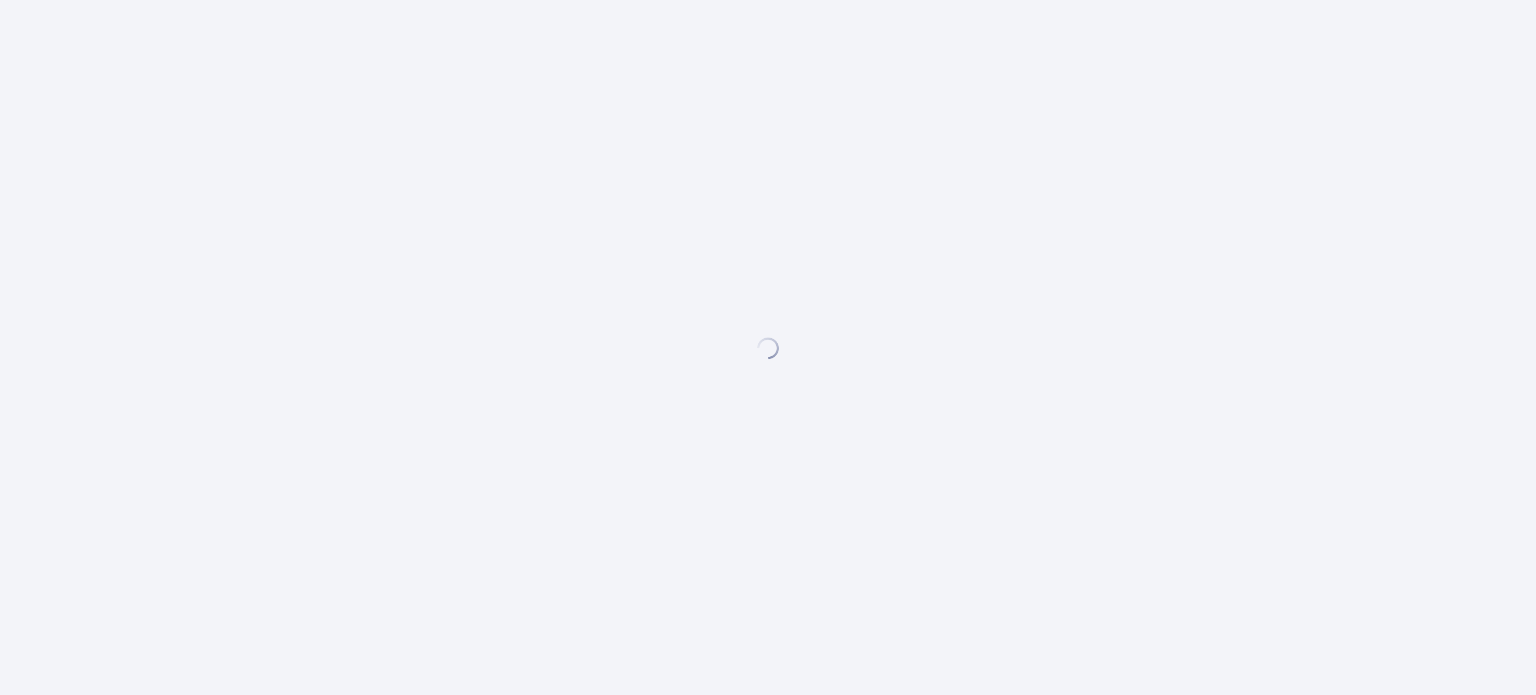 scroll, scrollTop: 0, scrollLeft: 0, axis: both 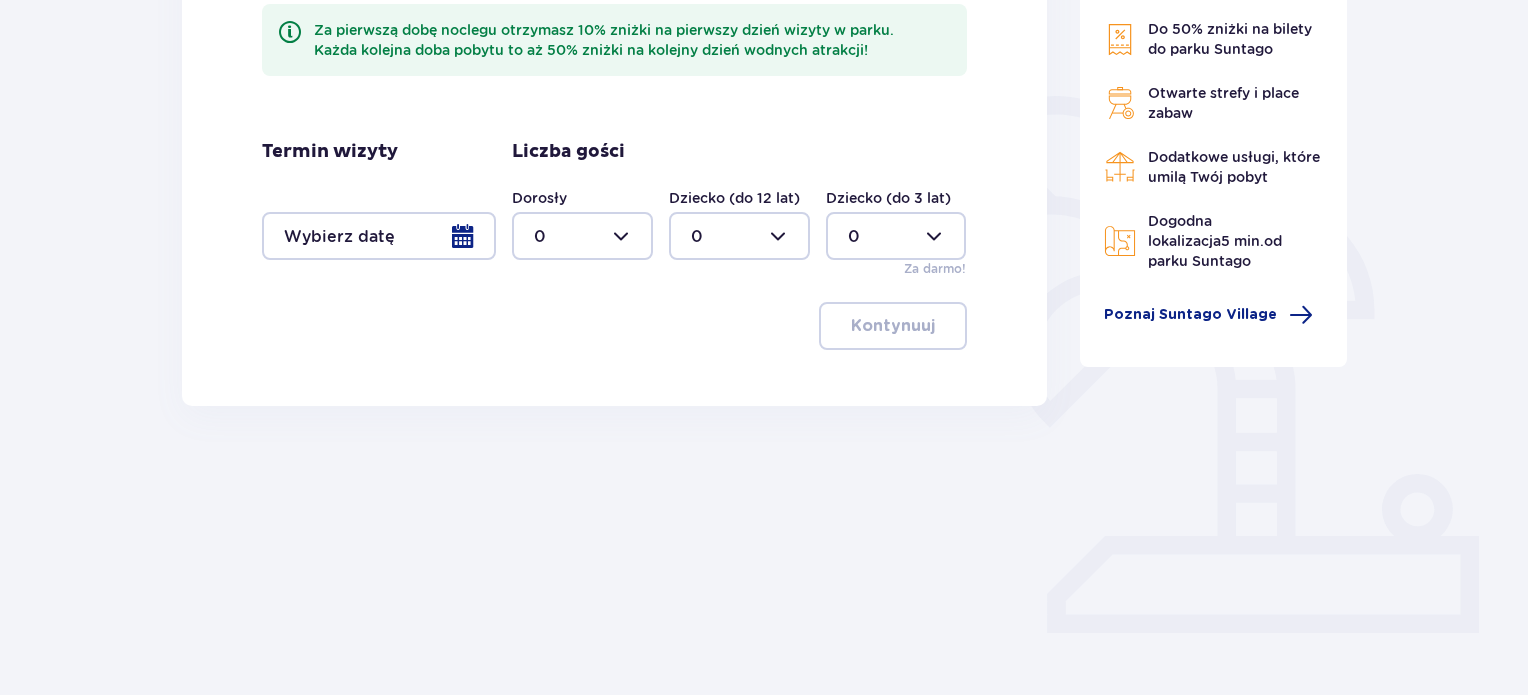 click at bounding box center (582, 236) 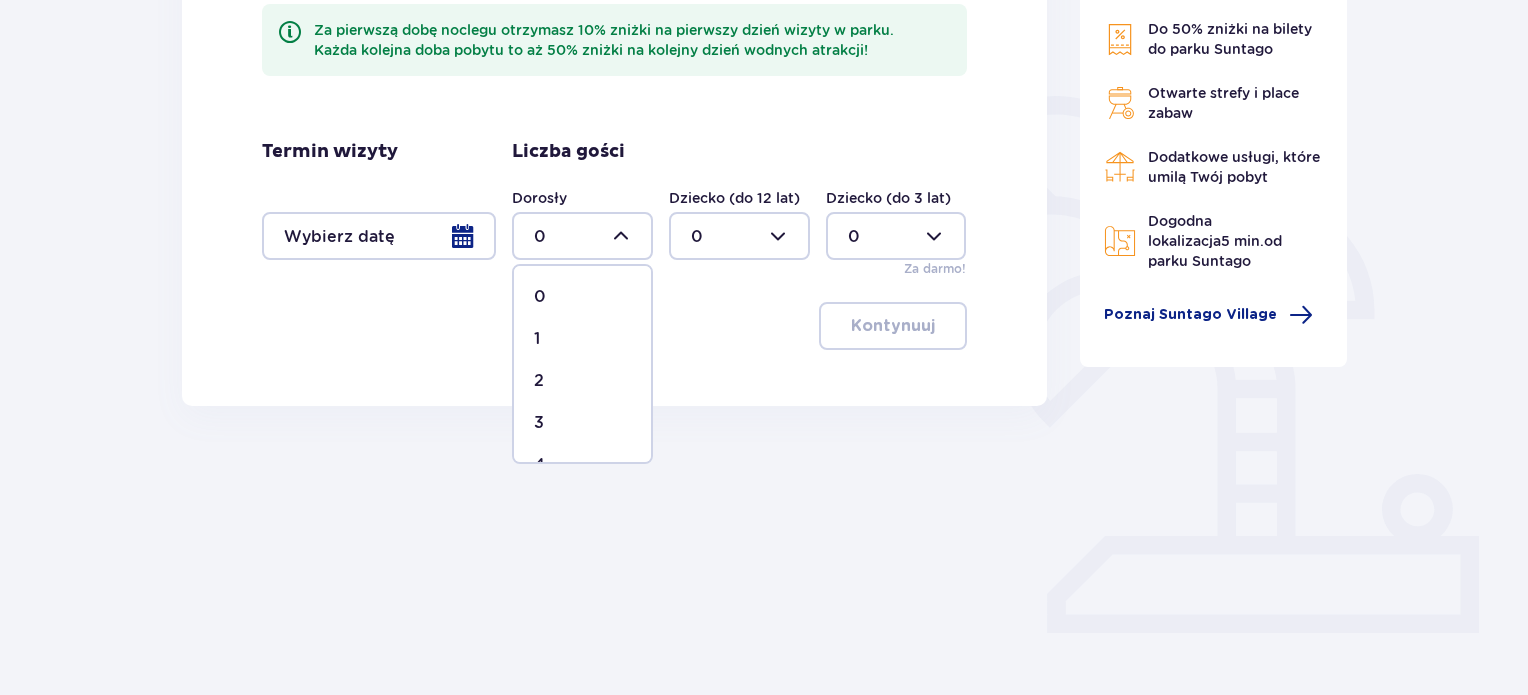 click on "2" at bounding box center (582, 381) 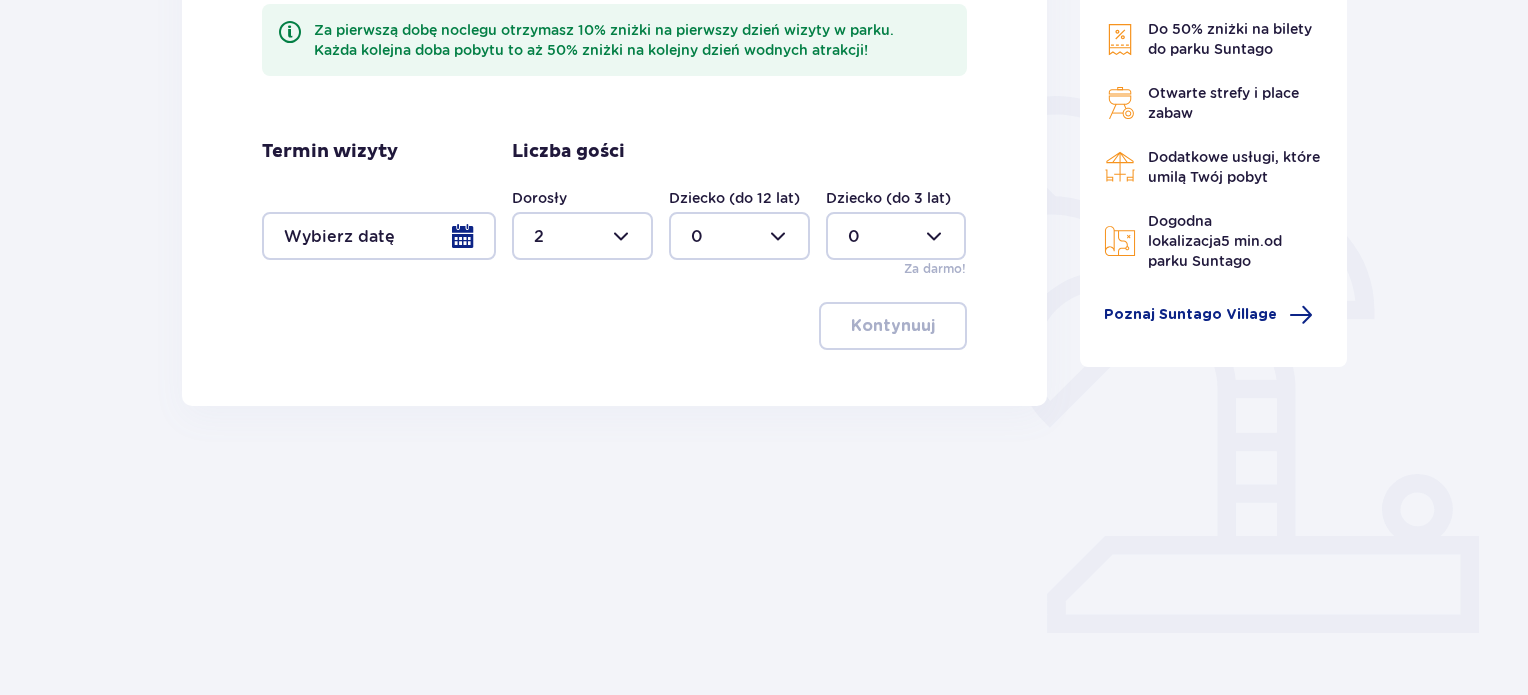 click at bounding box center [379, 236] 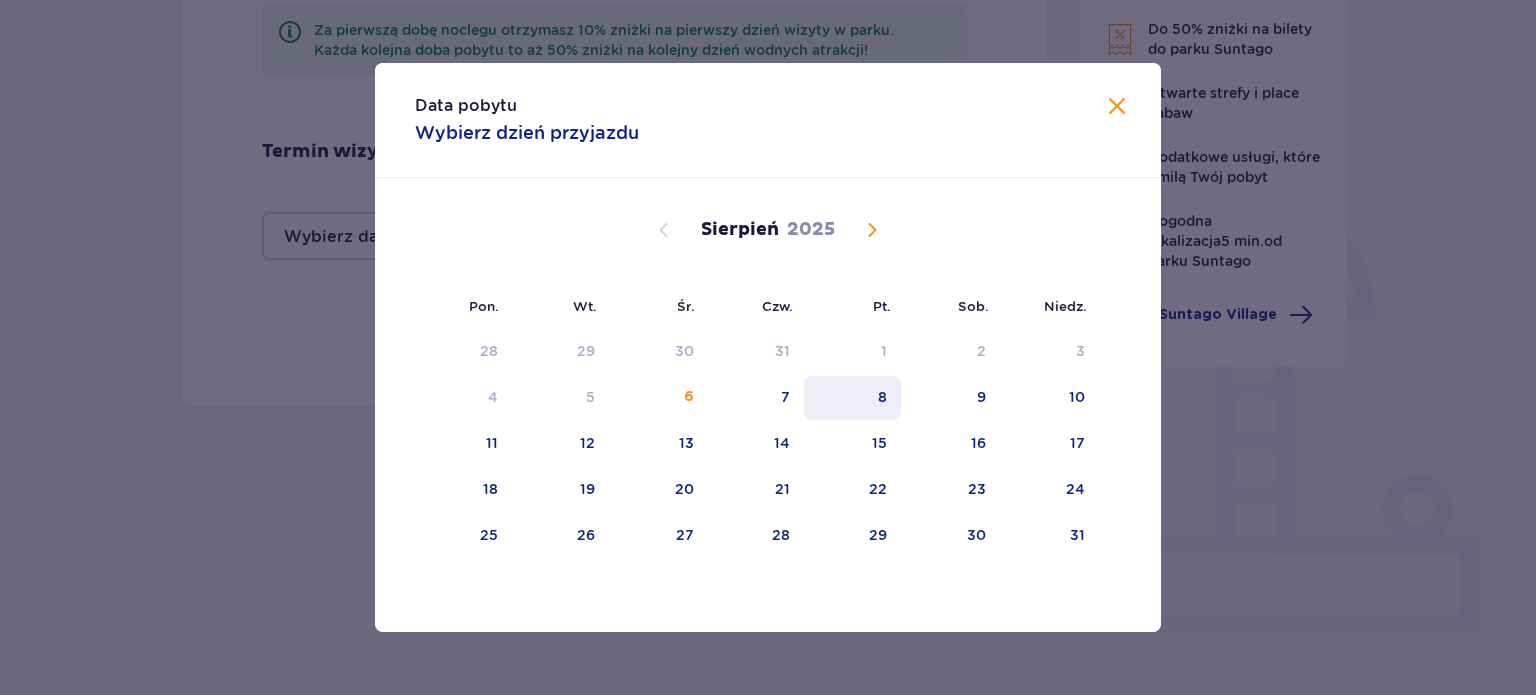 click on "8" at bounding box center (852, 398) 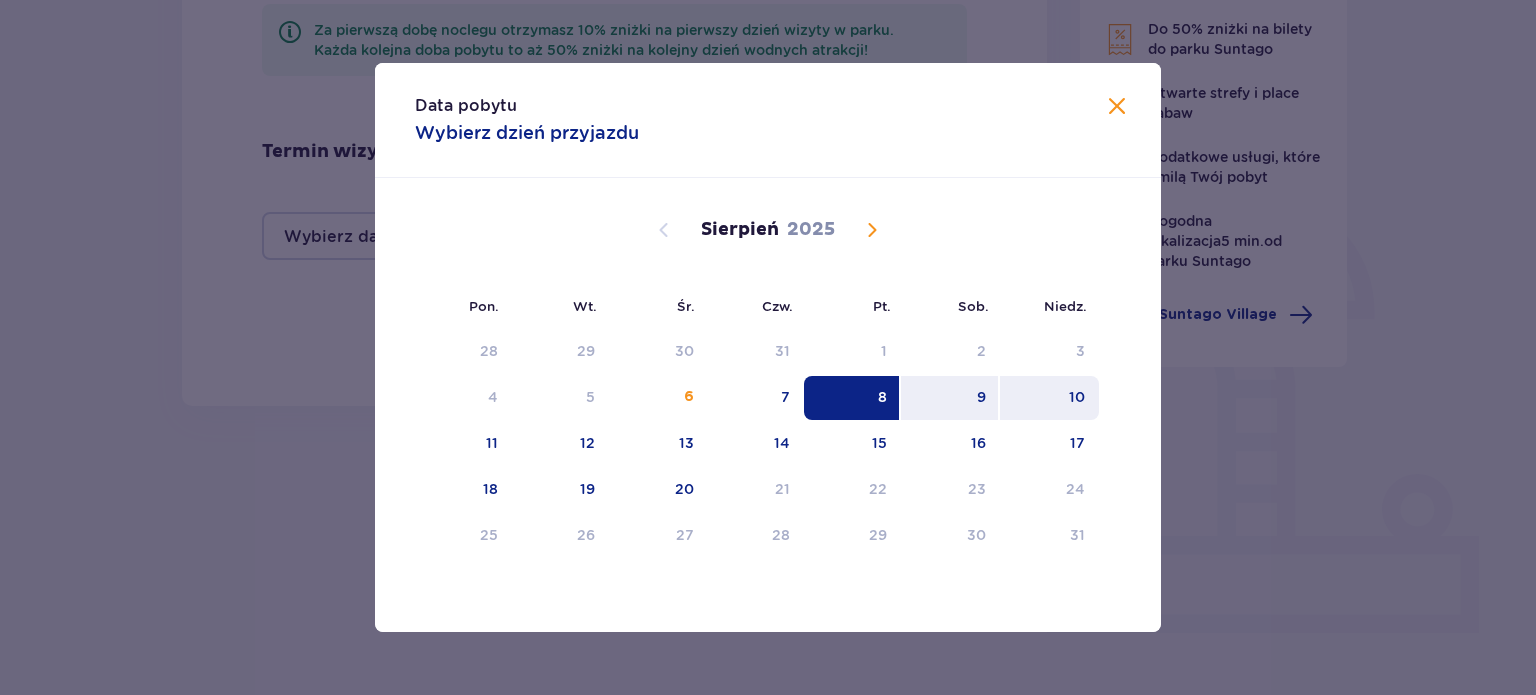 click on "10" at bounding box center (1077, 397) 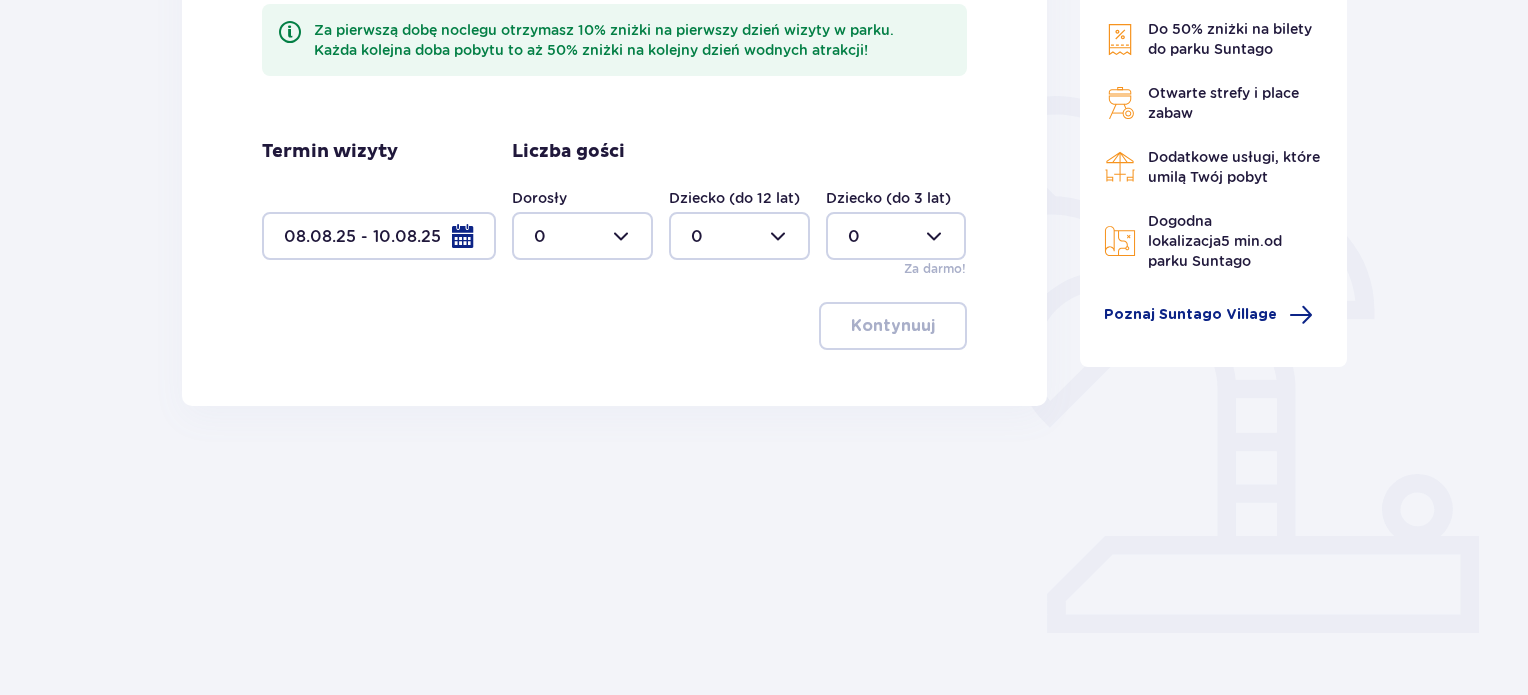 click at bounding box center (582, 236) 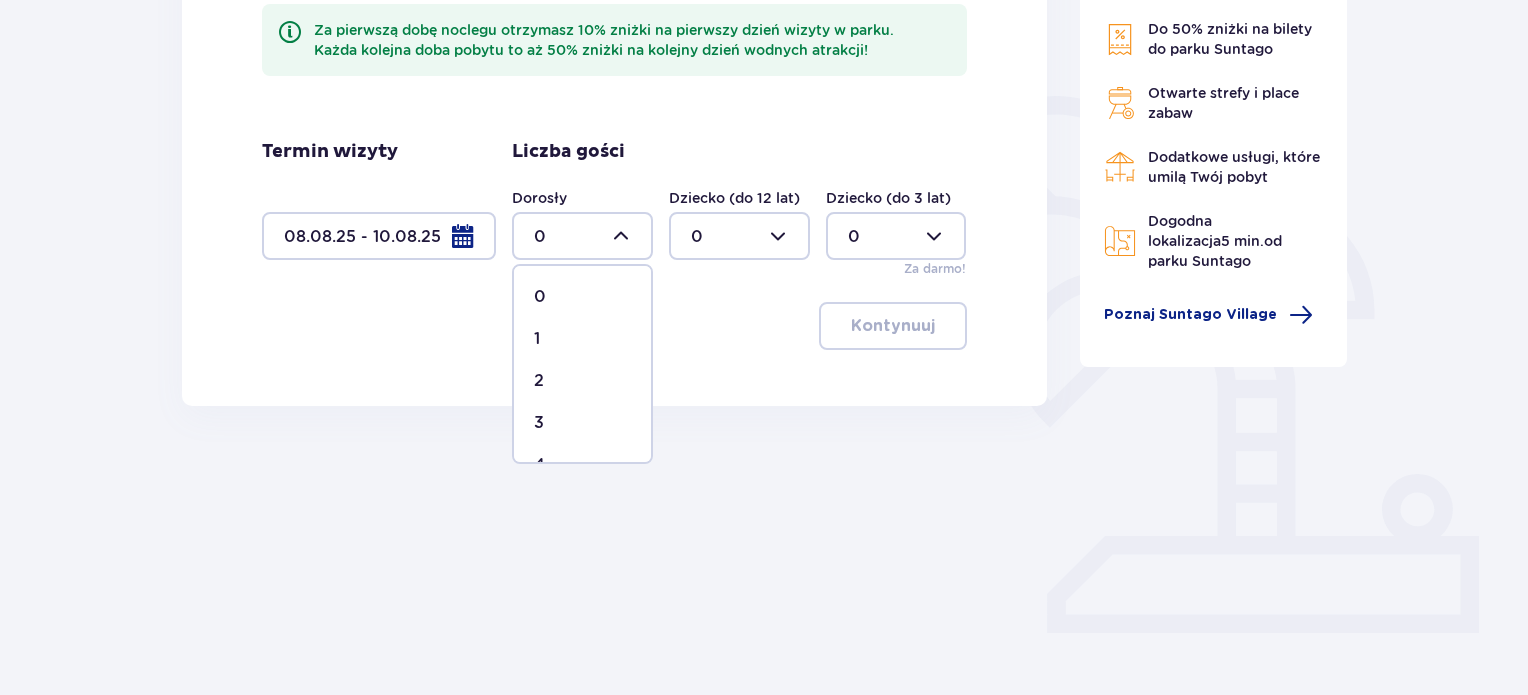 click on "2" at bounding box center [582, 381] 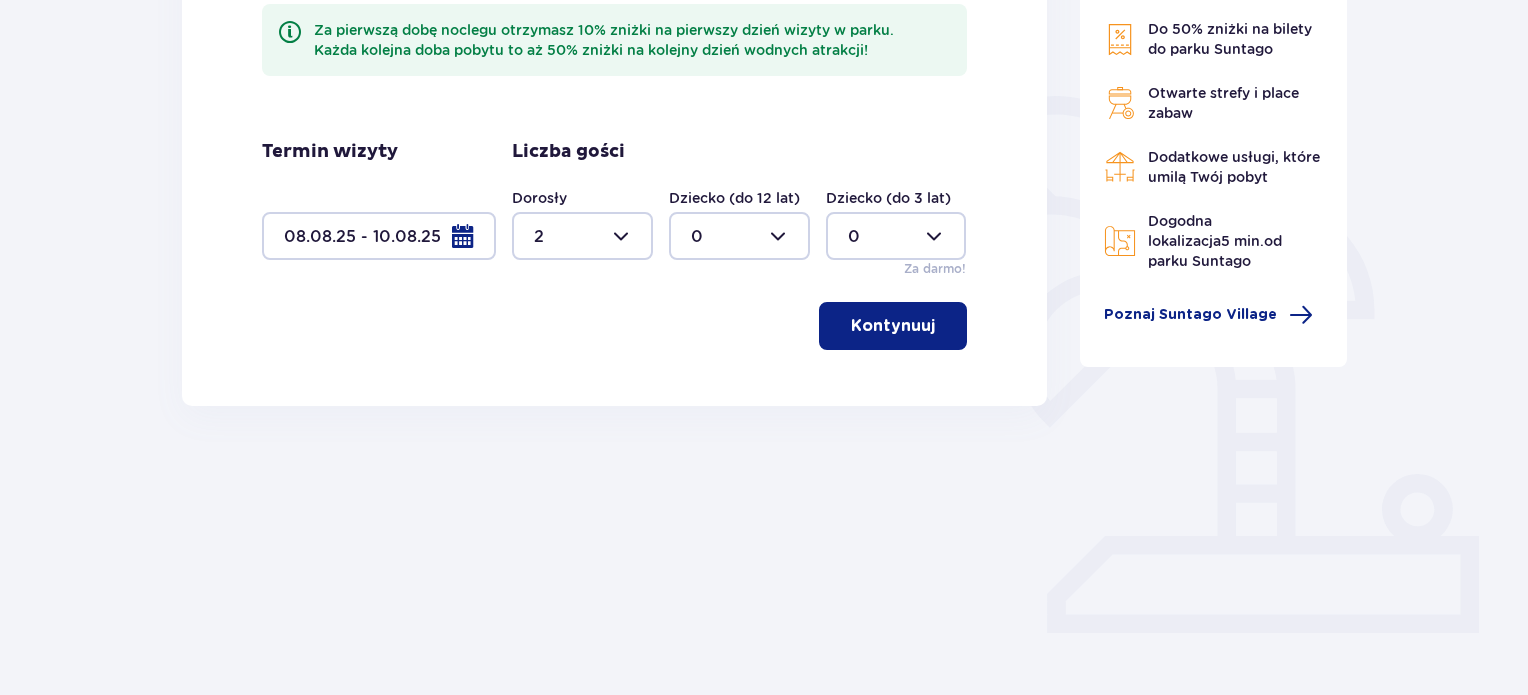 click on "Kontynuuj" at bounding box center (893, 326) 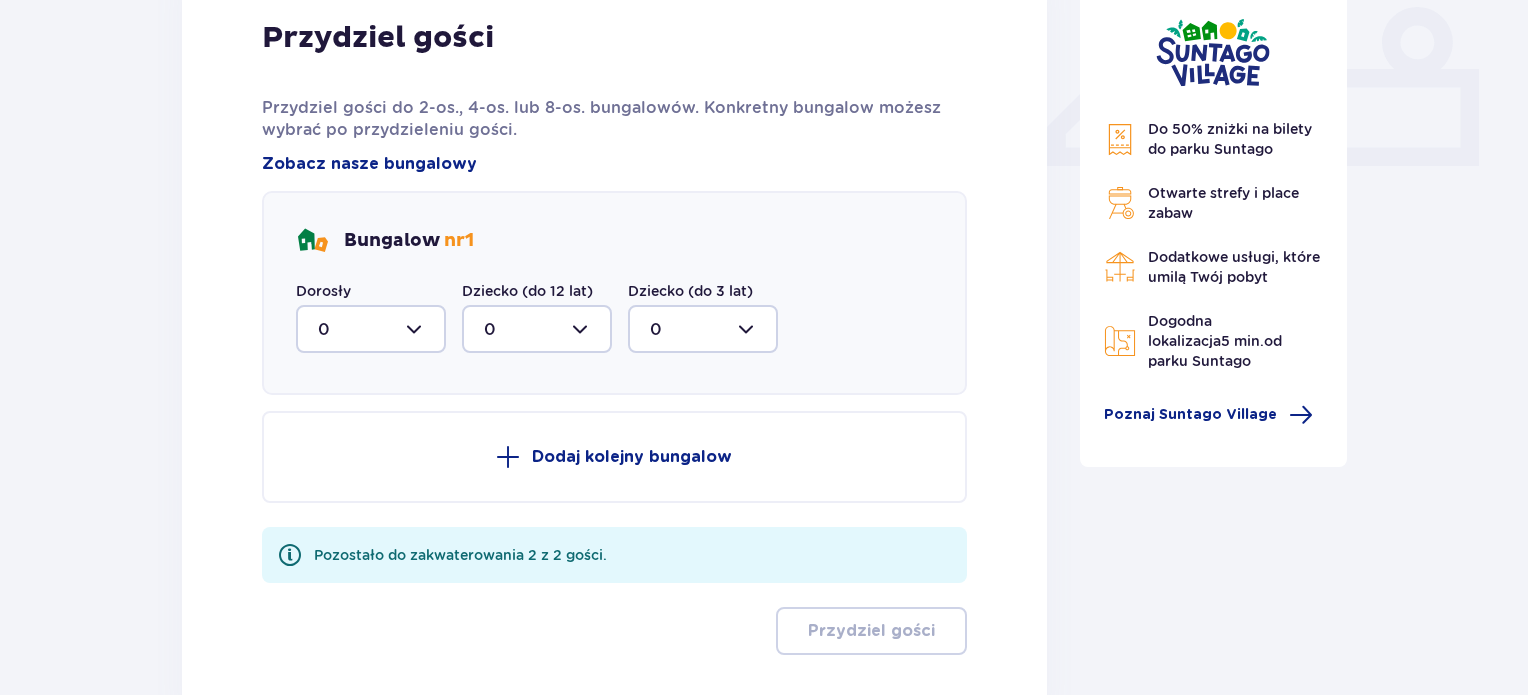 scroll, scrollTop: 901, scrollLeft: 0, axis: vertical 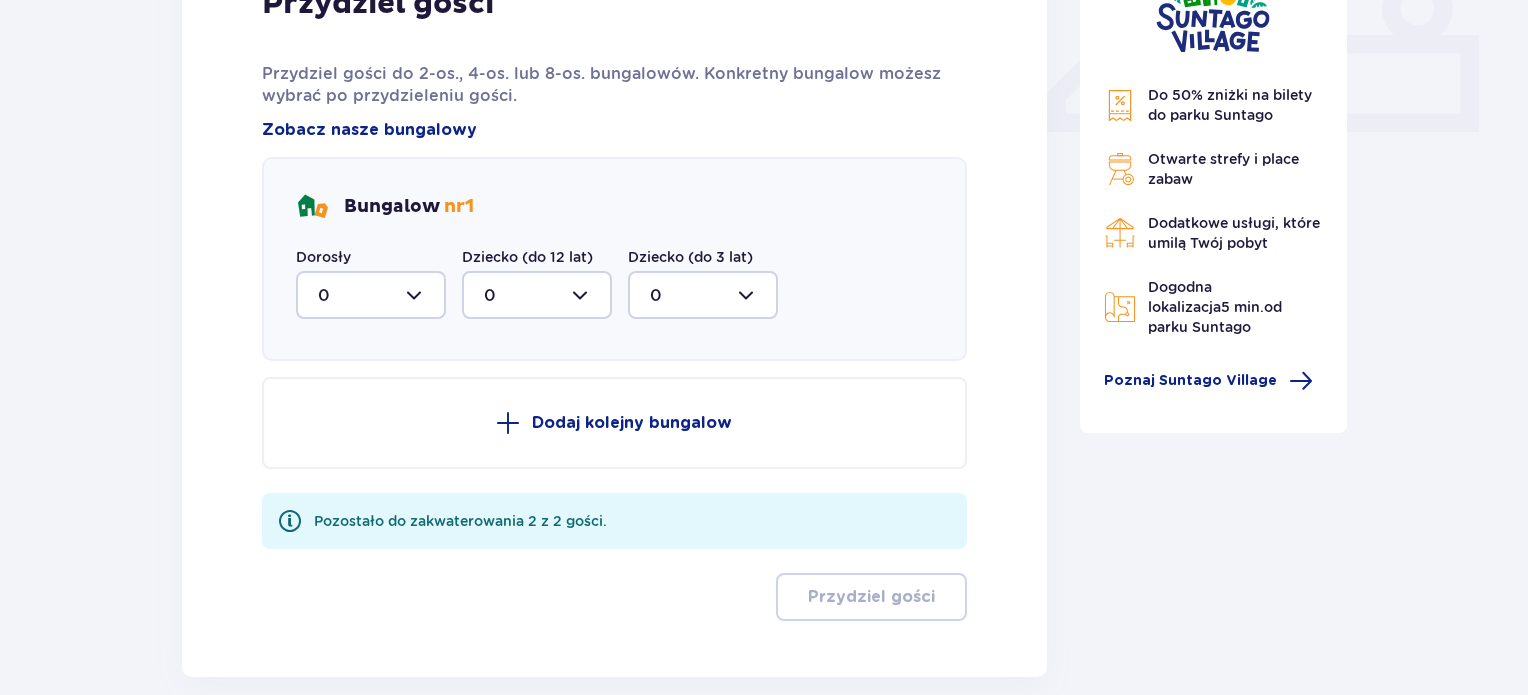 click at bounding box center (371, 295) 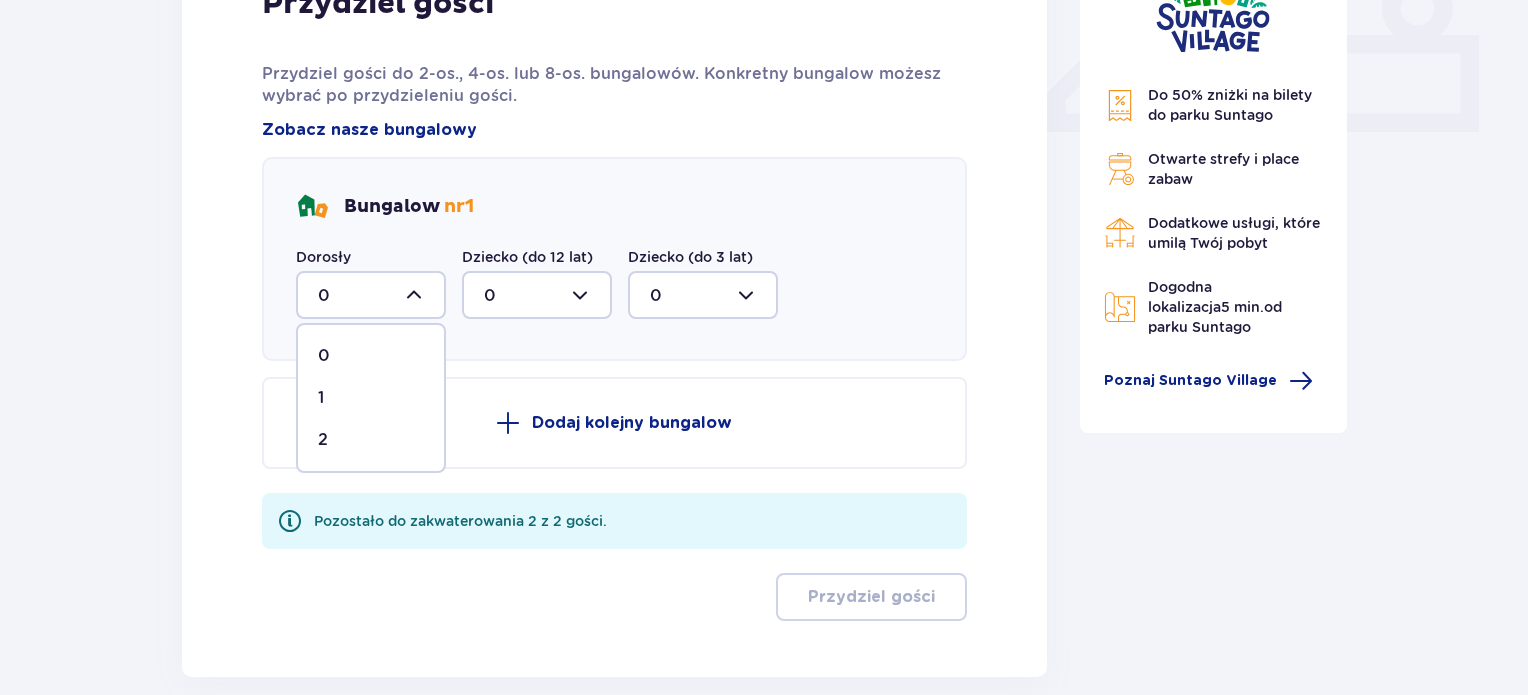 click on "2" at bounding box center [371, 440] 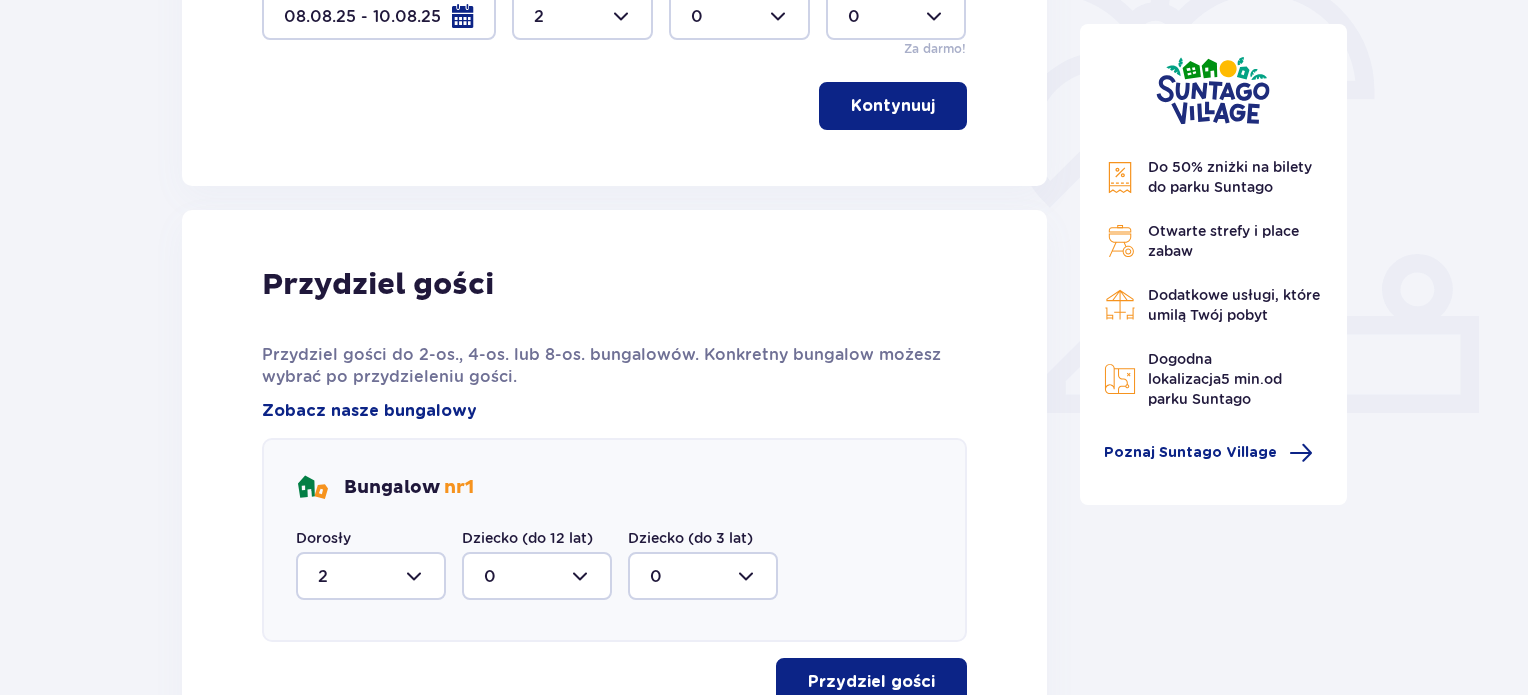 scroll, scrollTop: 806, scrollLeft: 0, axis: vertical 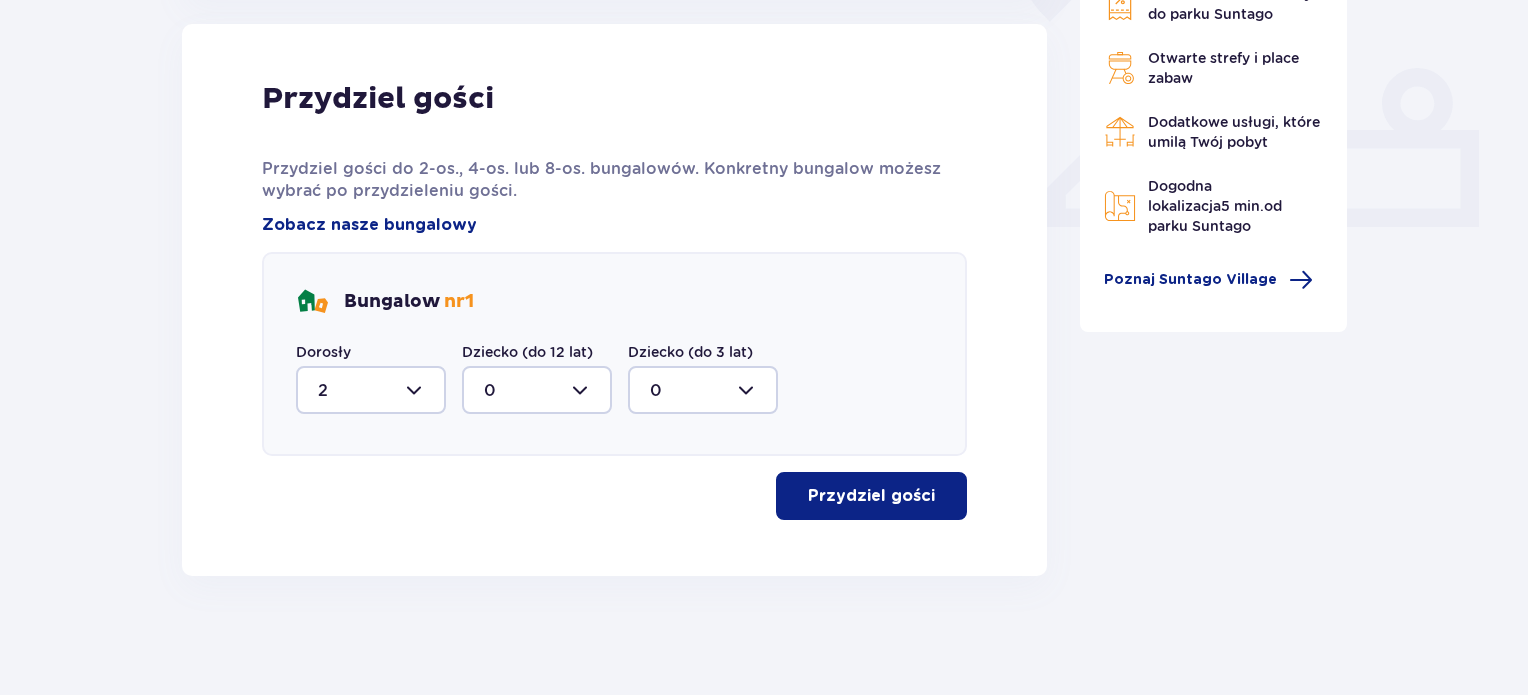 click on "Przydziel gości" at bounding box center [871, 496] 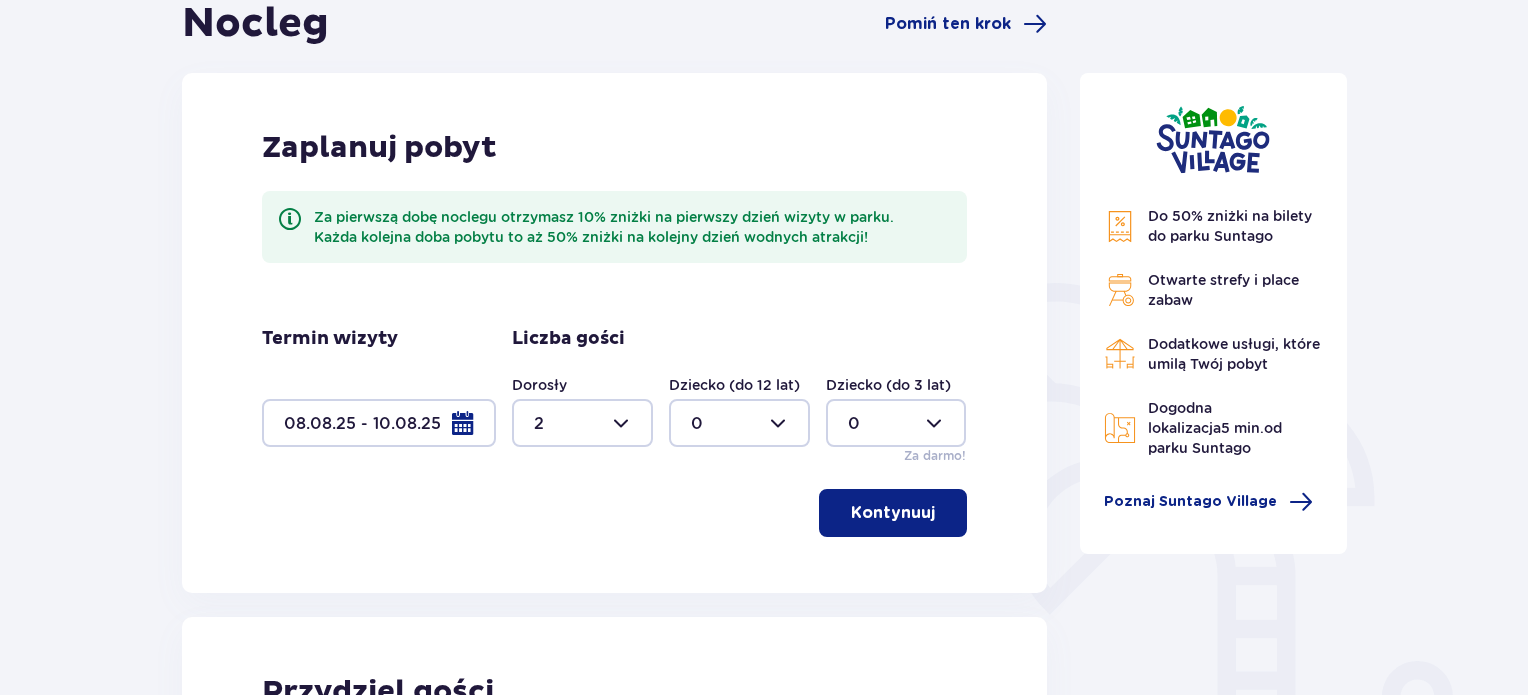 scroll, scrollTop: 0, scrollLeft: 0, axis: both 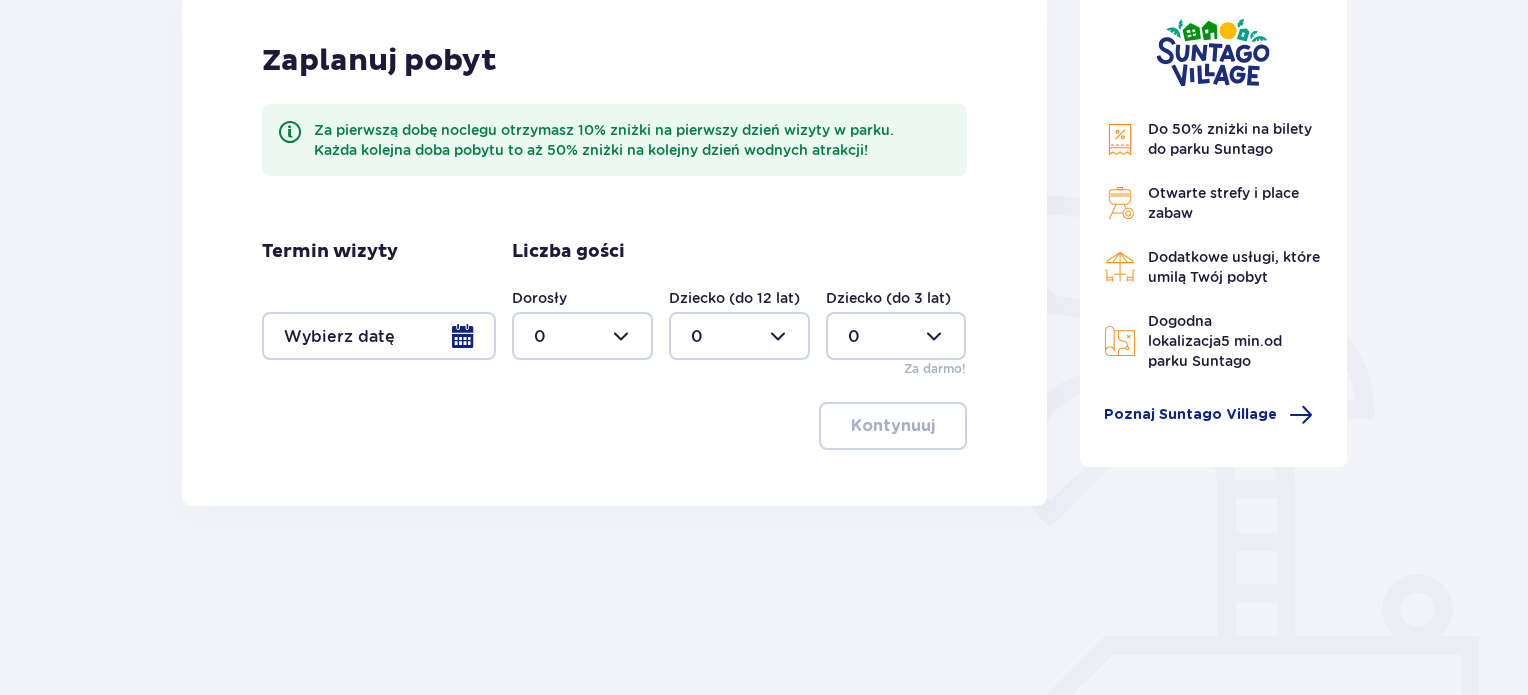 click at bounding box center [379, 336] 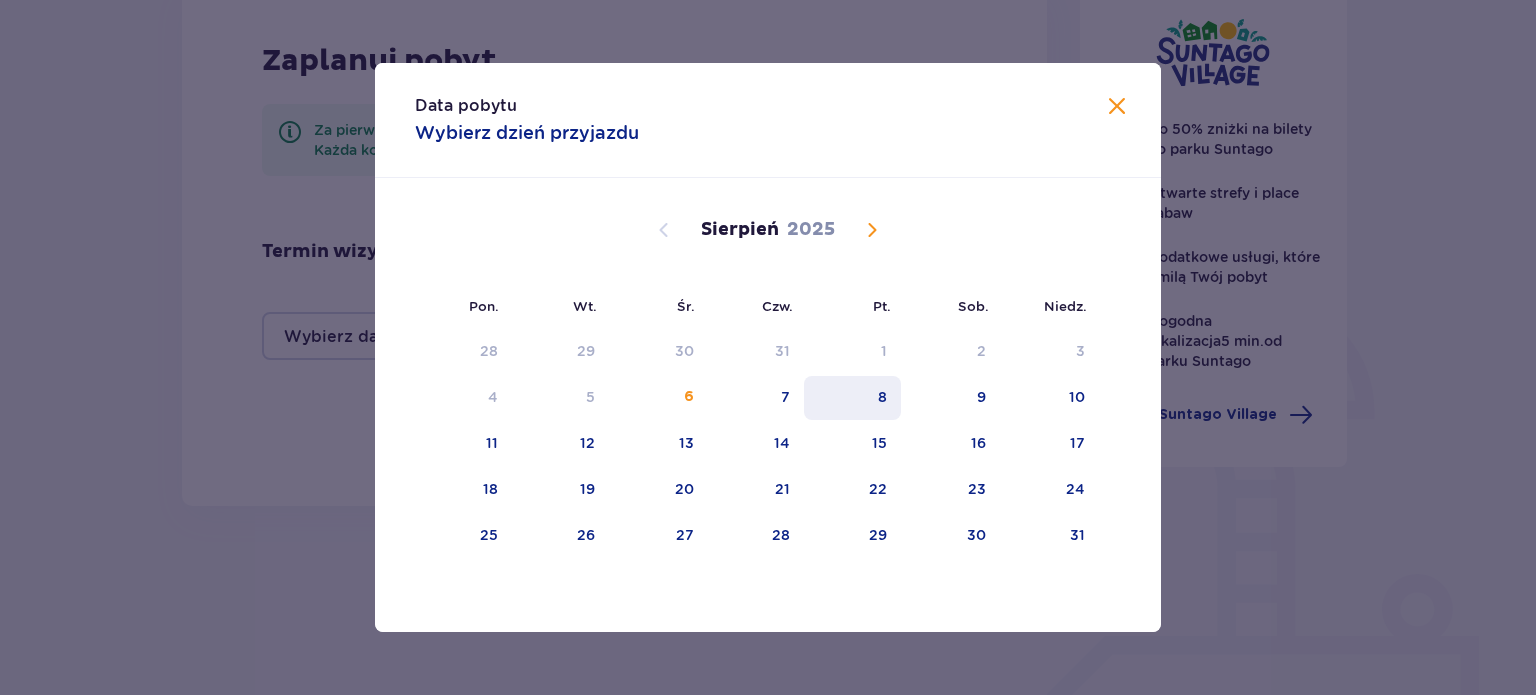 click on "8" at bounding box center [882, 397] 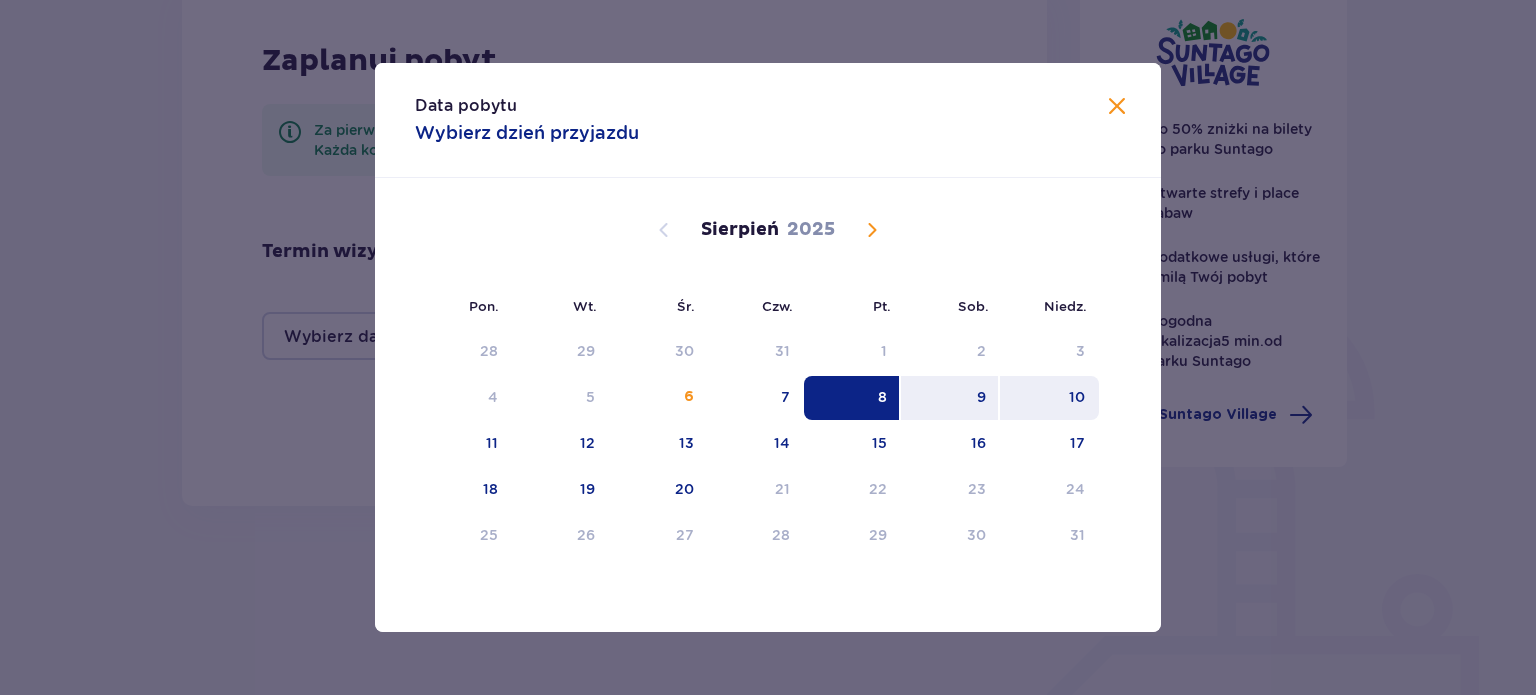 click on "10" at bounding box center (1049, 398) 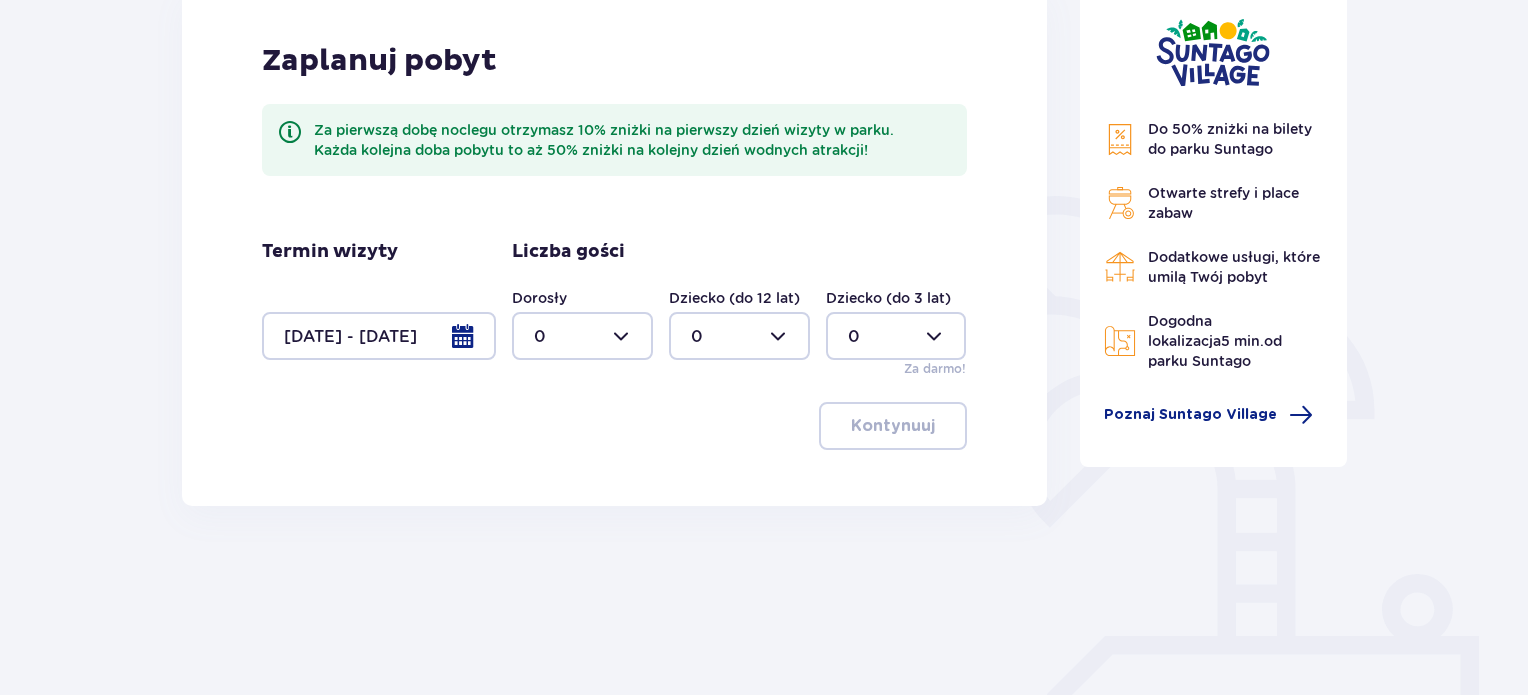 click at bounding box center (582, 336) 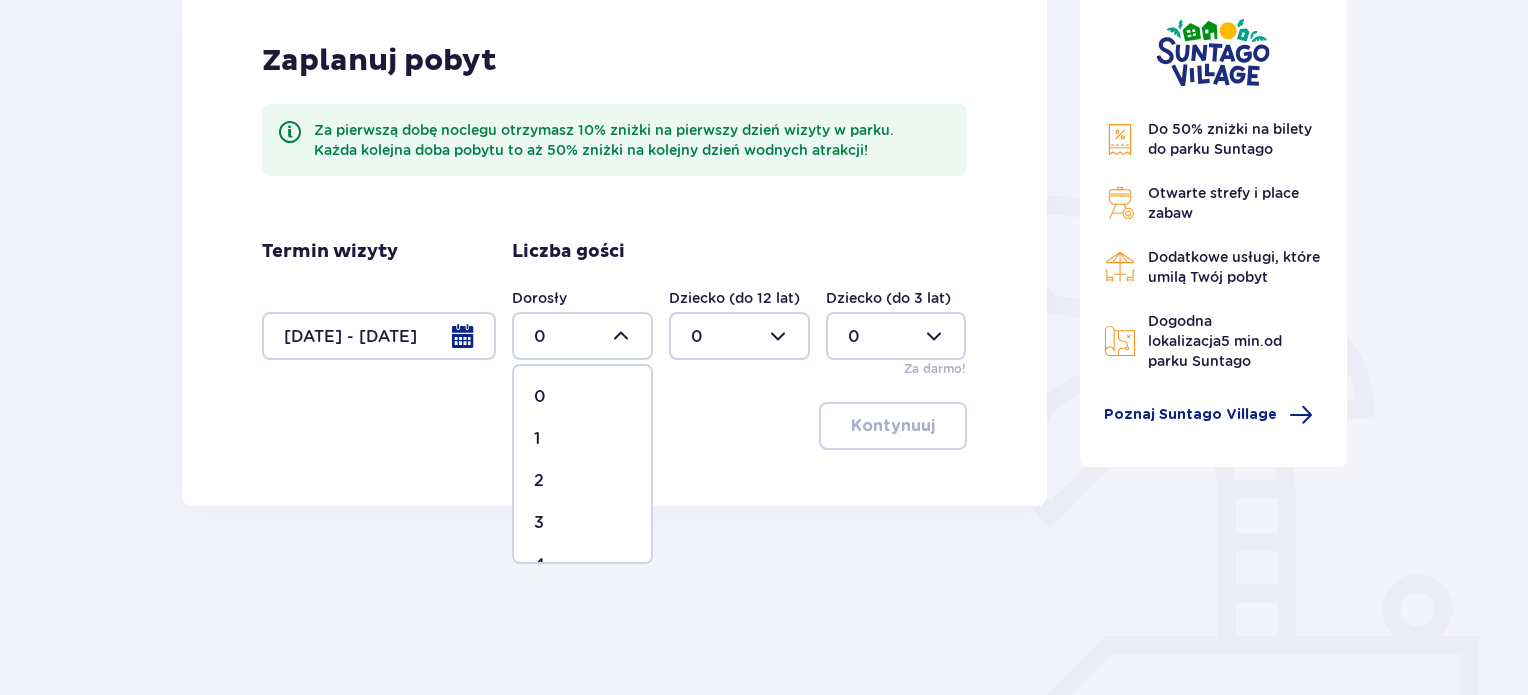 click on "2" at bounding box center [582, 481] 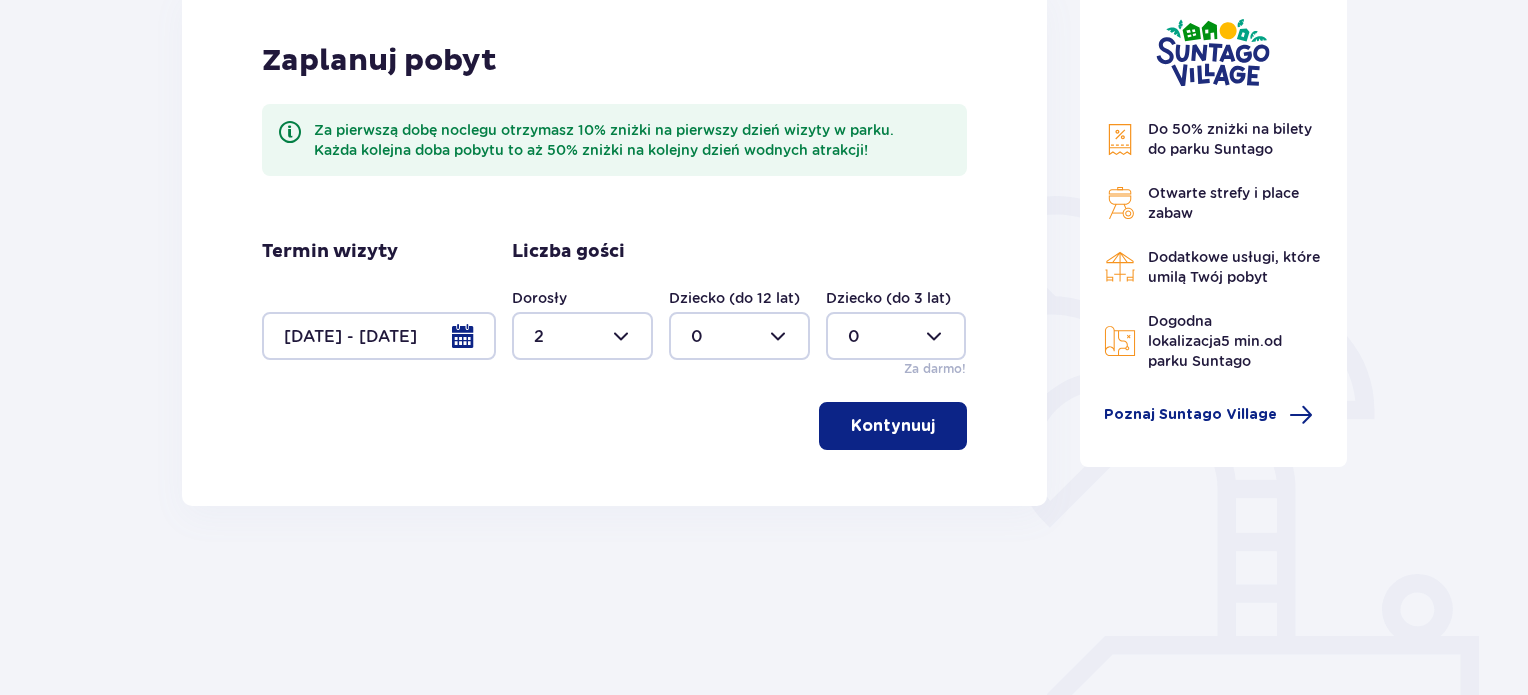 click on "Kontynuuj" at bounding box center (893, 426) 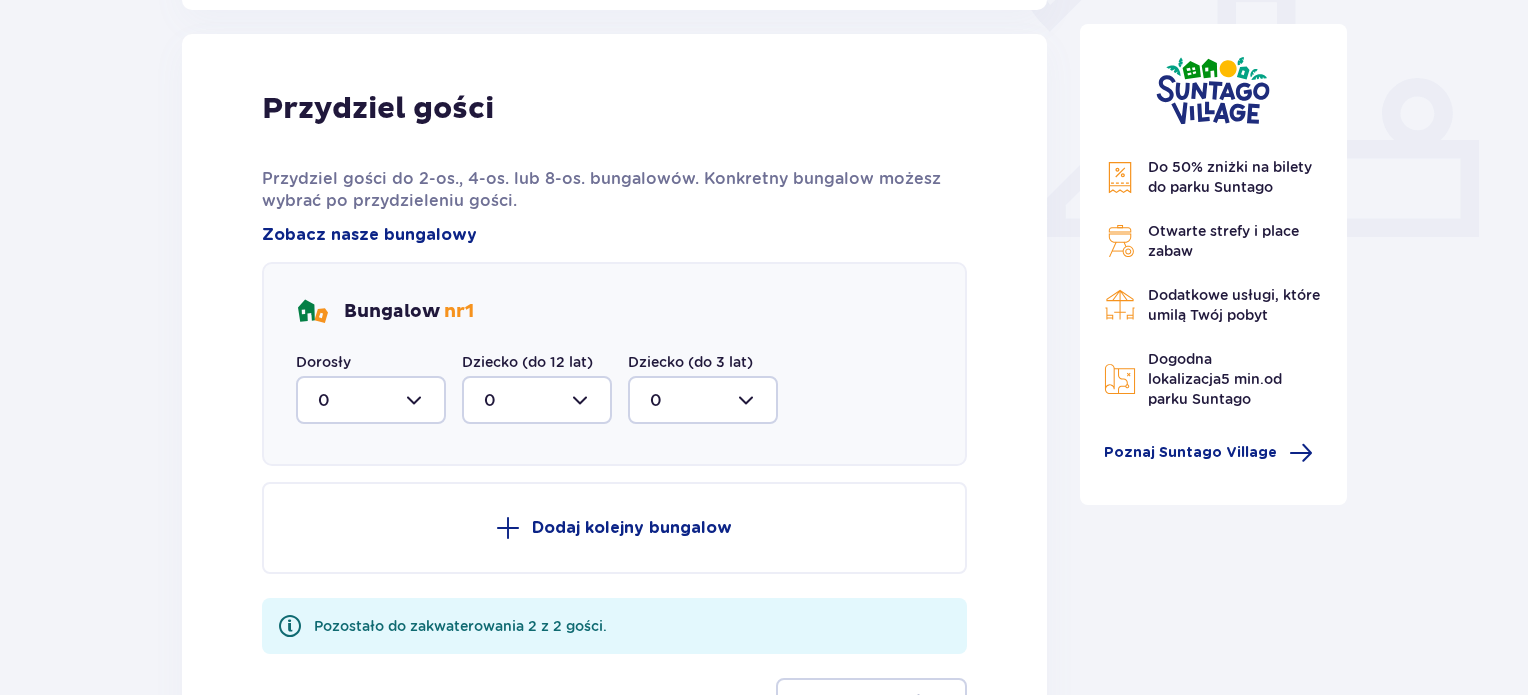scroll, scrollTop: 806, scrollLeft: 0, axis: vertical 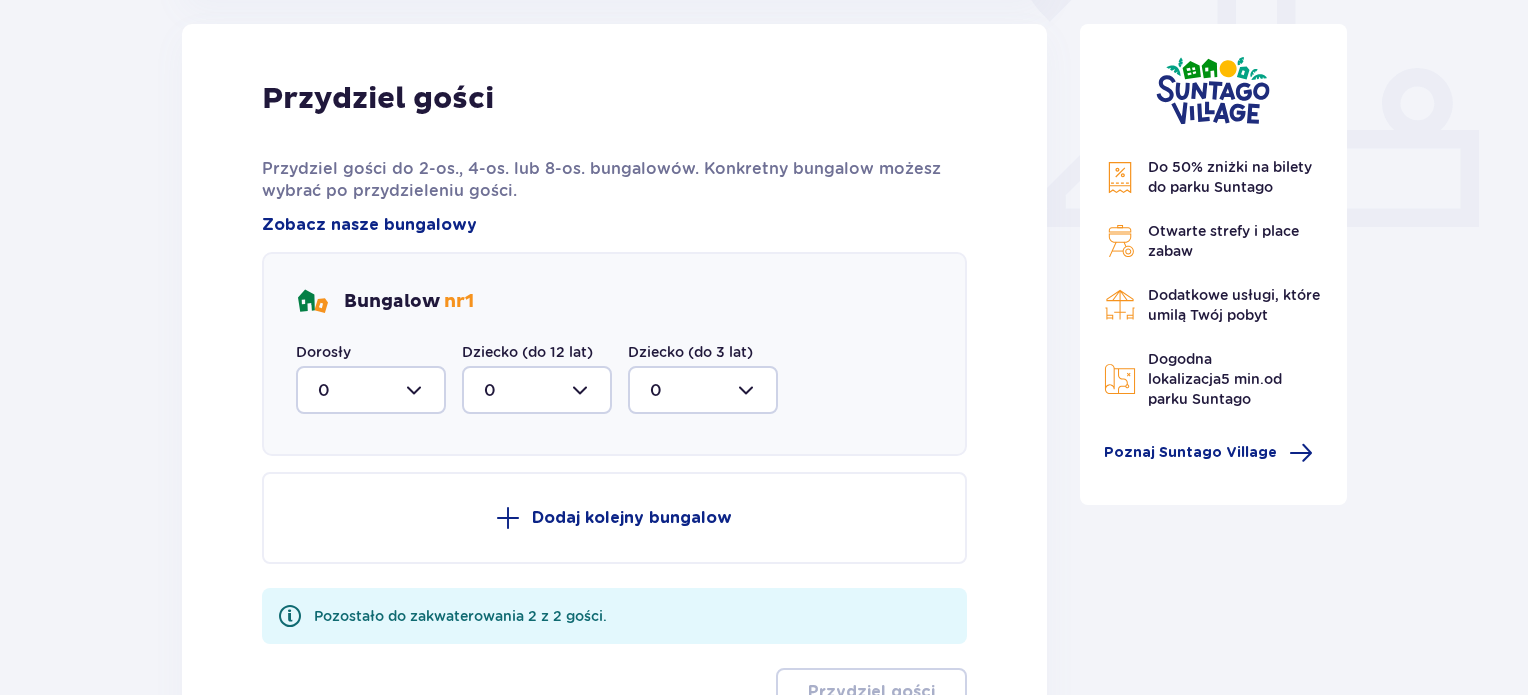 click at bounding box center (371, 390) 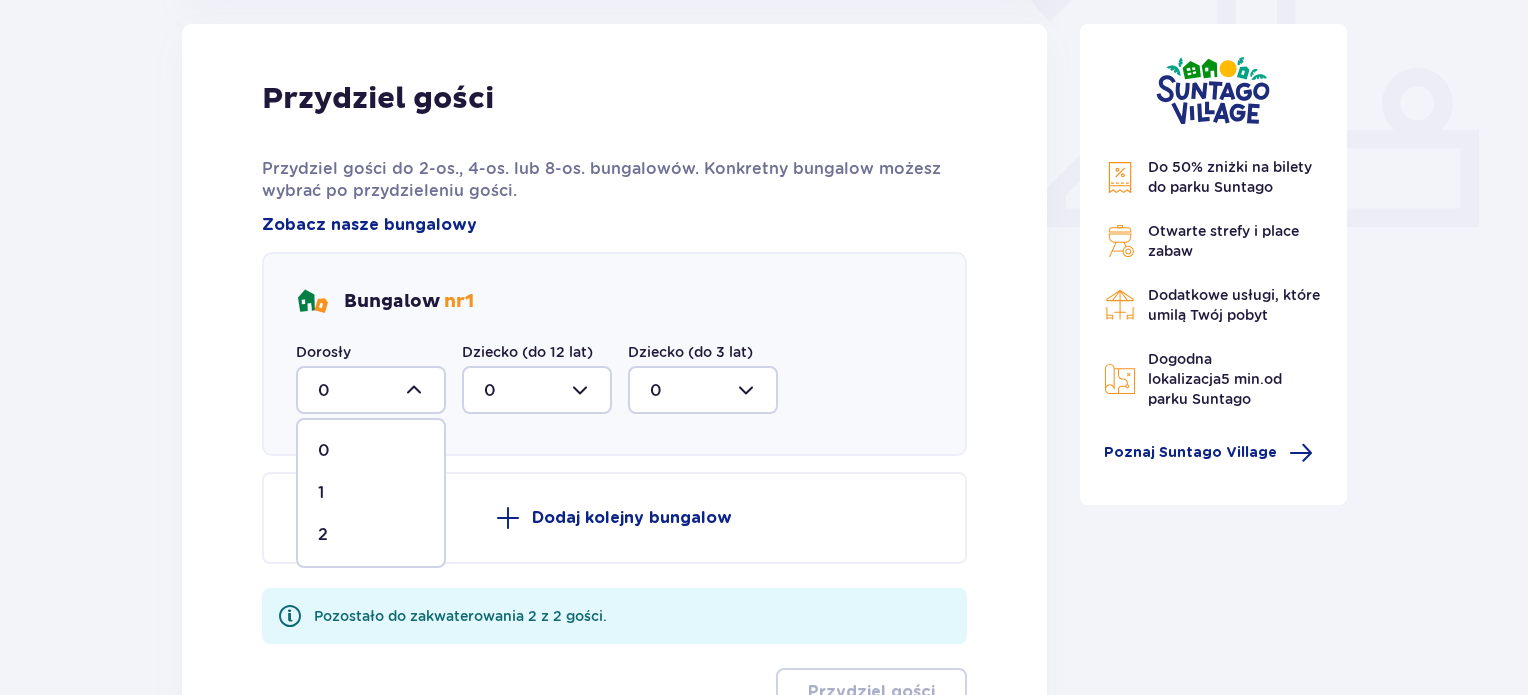 click on "2" at bounding box center (371, 535) 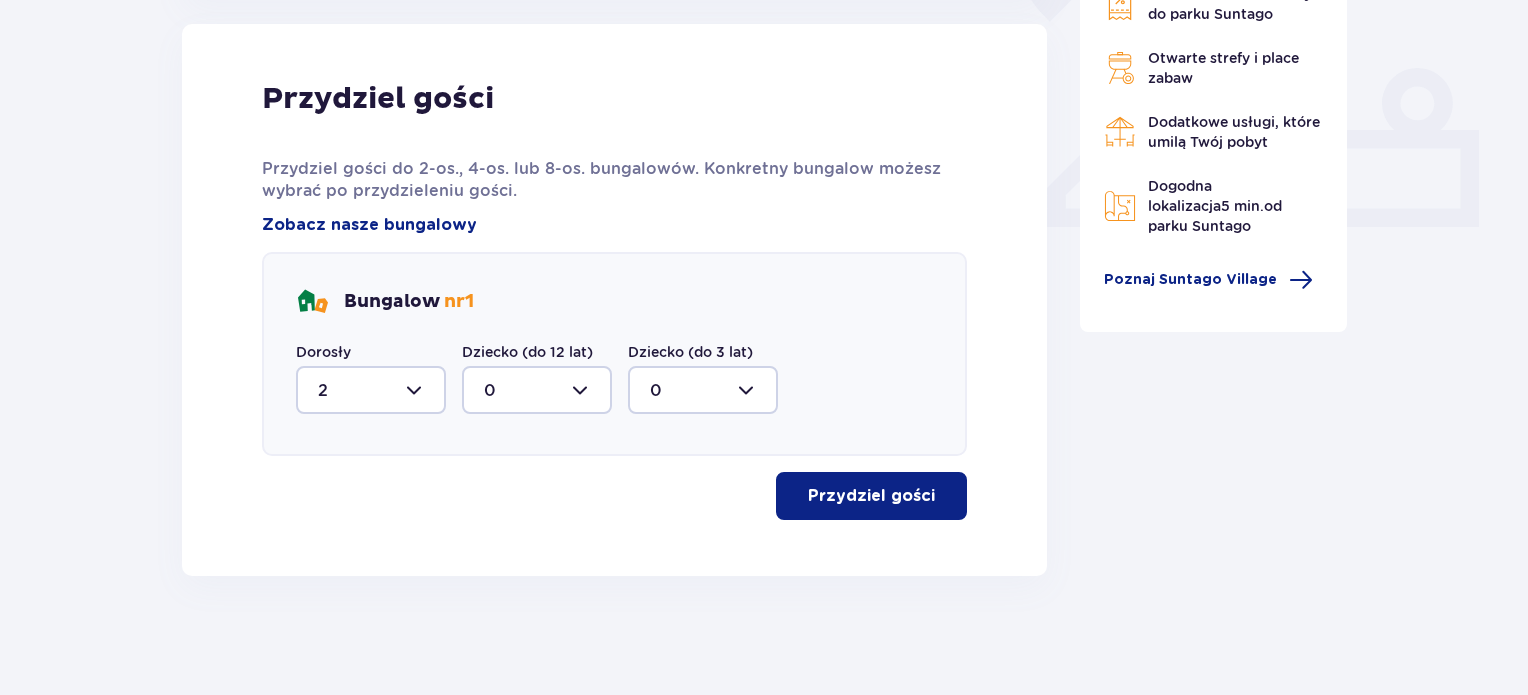 click on "Przydziel gości" at bounding box center [871, 496] 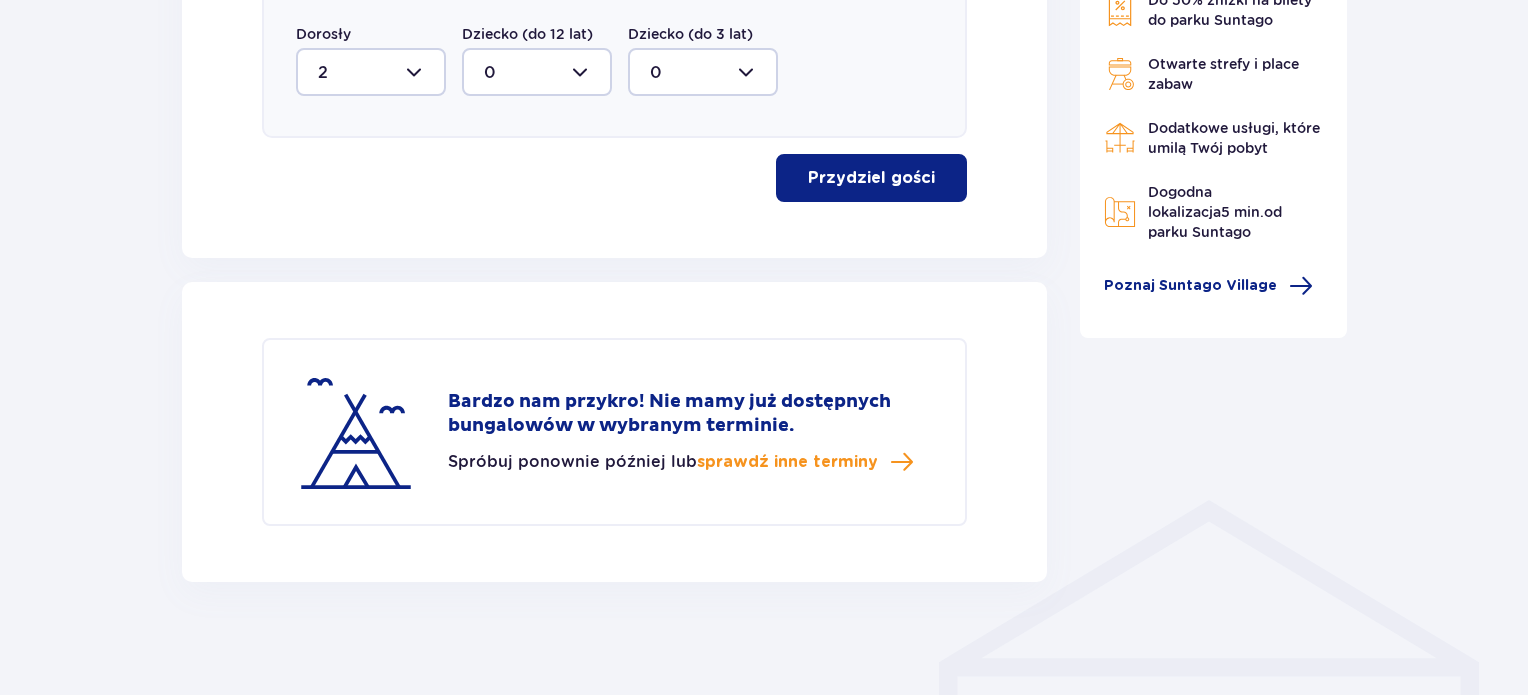 scroll, scrollTop: 1129, scrollLeft: 0, axis: vertical 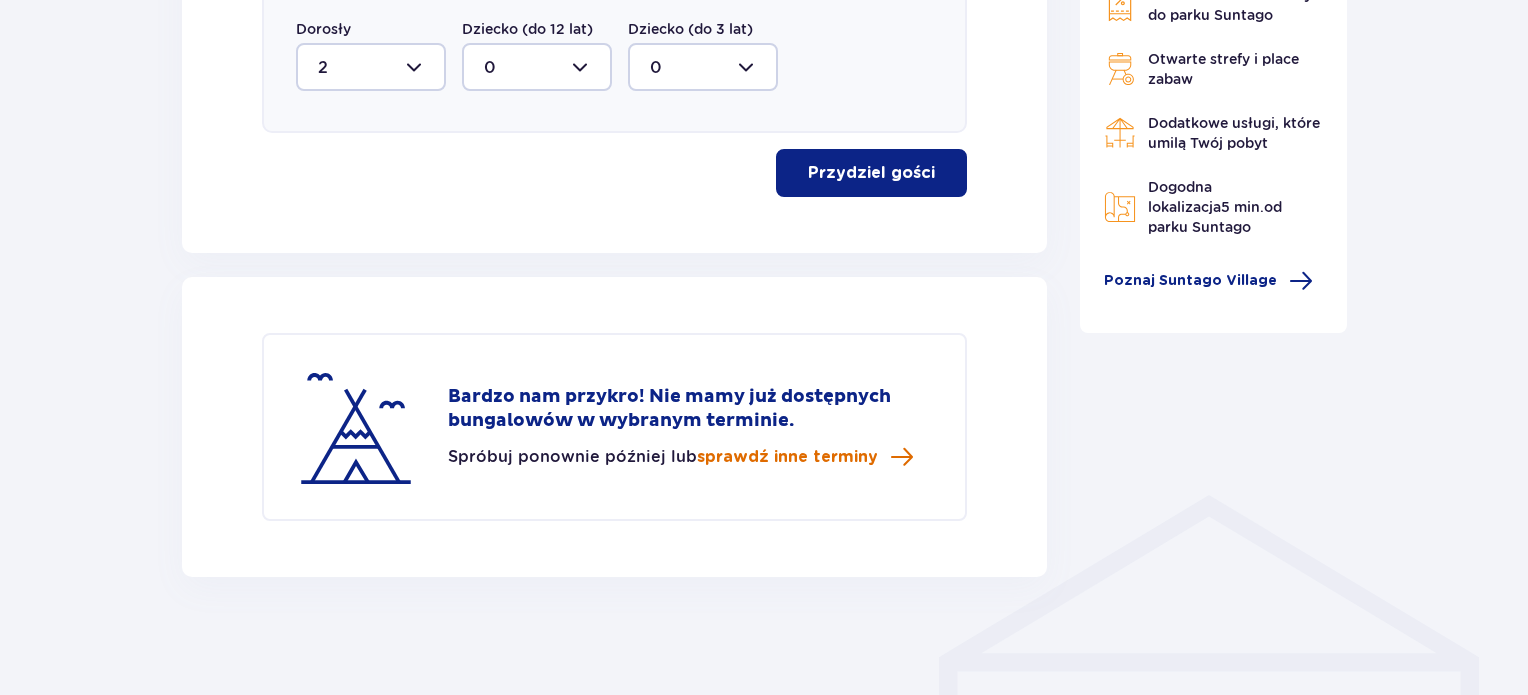 click on "sprawdź inne terminy" at bounding box center (787, 457) 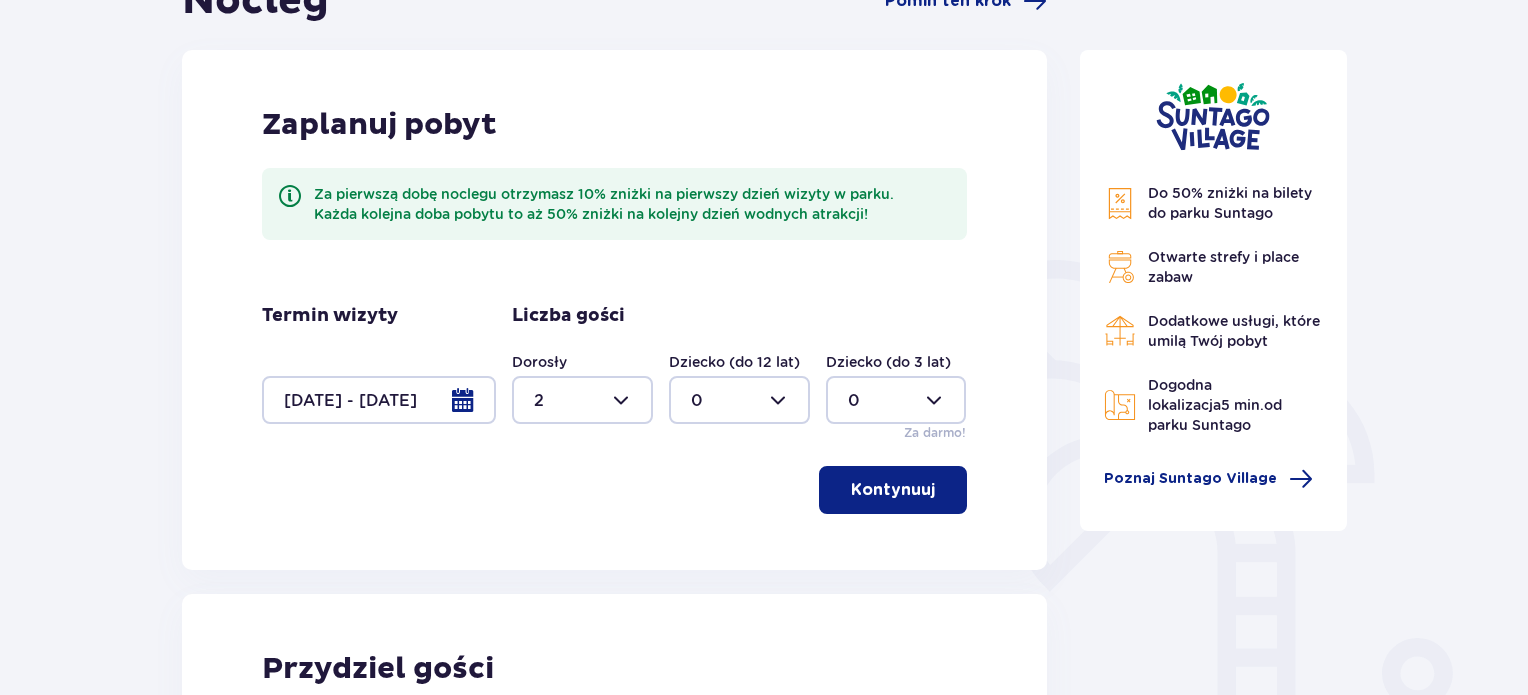 scroll, scrollTop: 236, scrollLeft: 0, axis: vertical 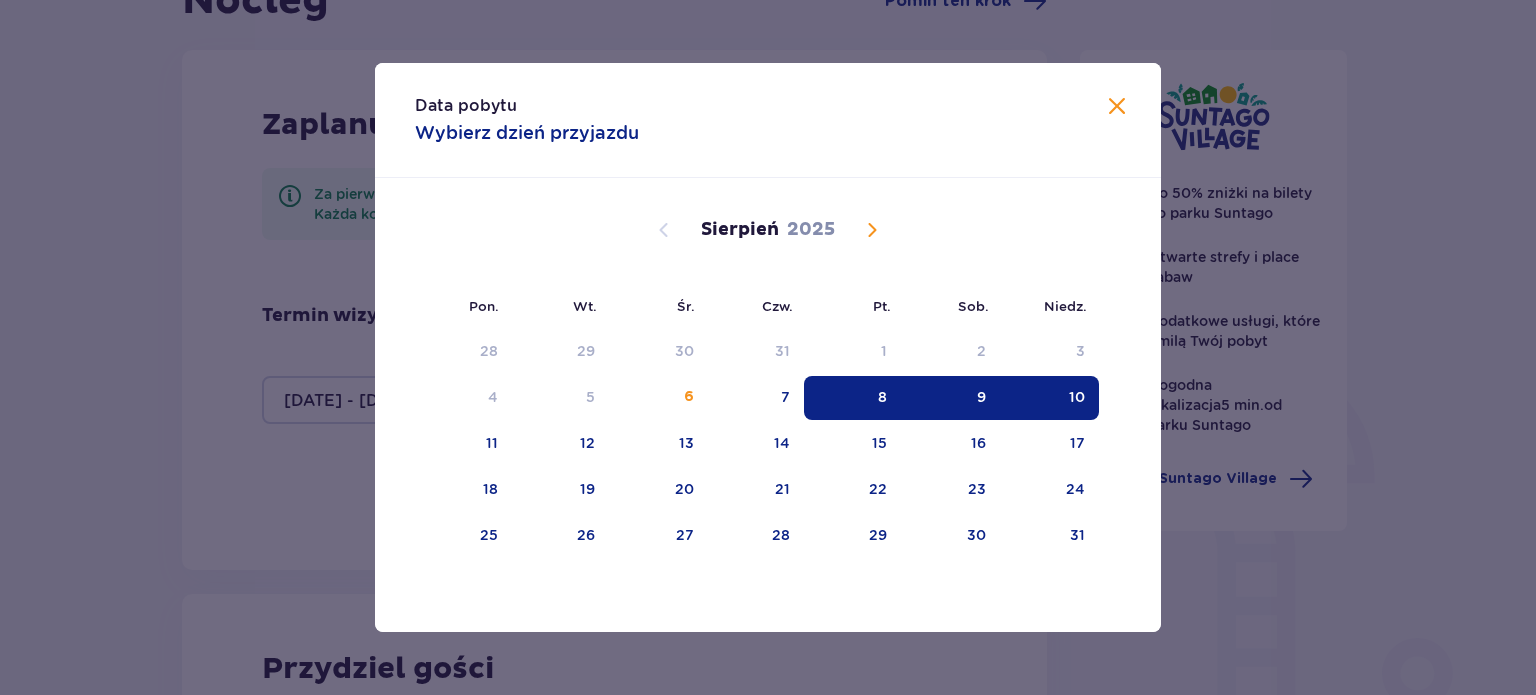 click on "9" at bounding box center (950, 398) 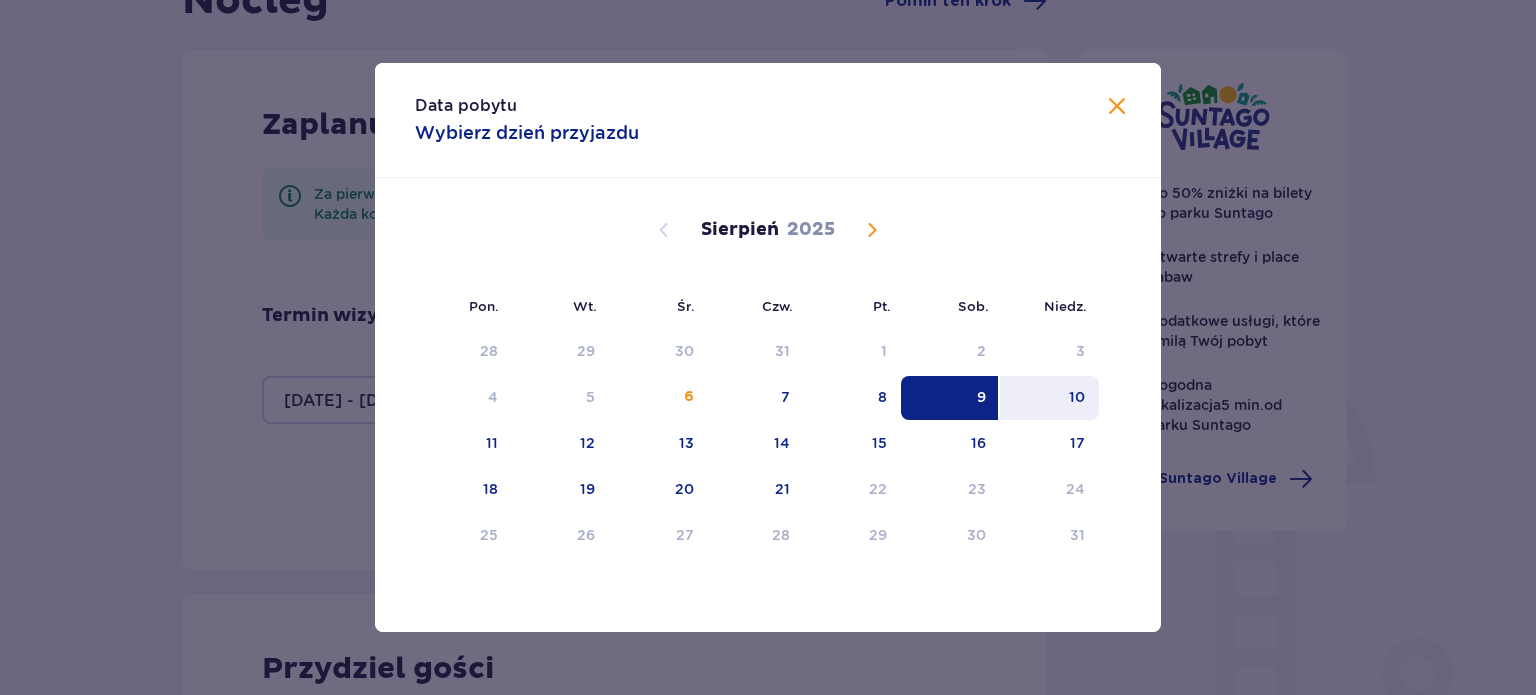 click on "10" at bounding box center [1077, 397] 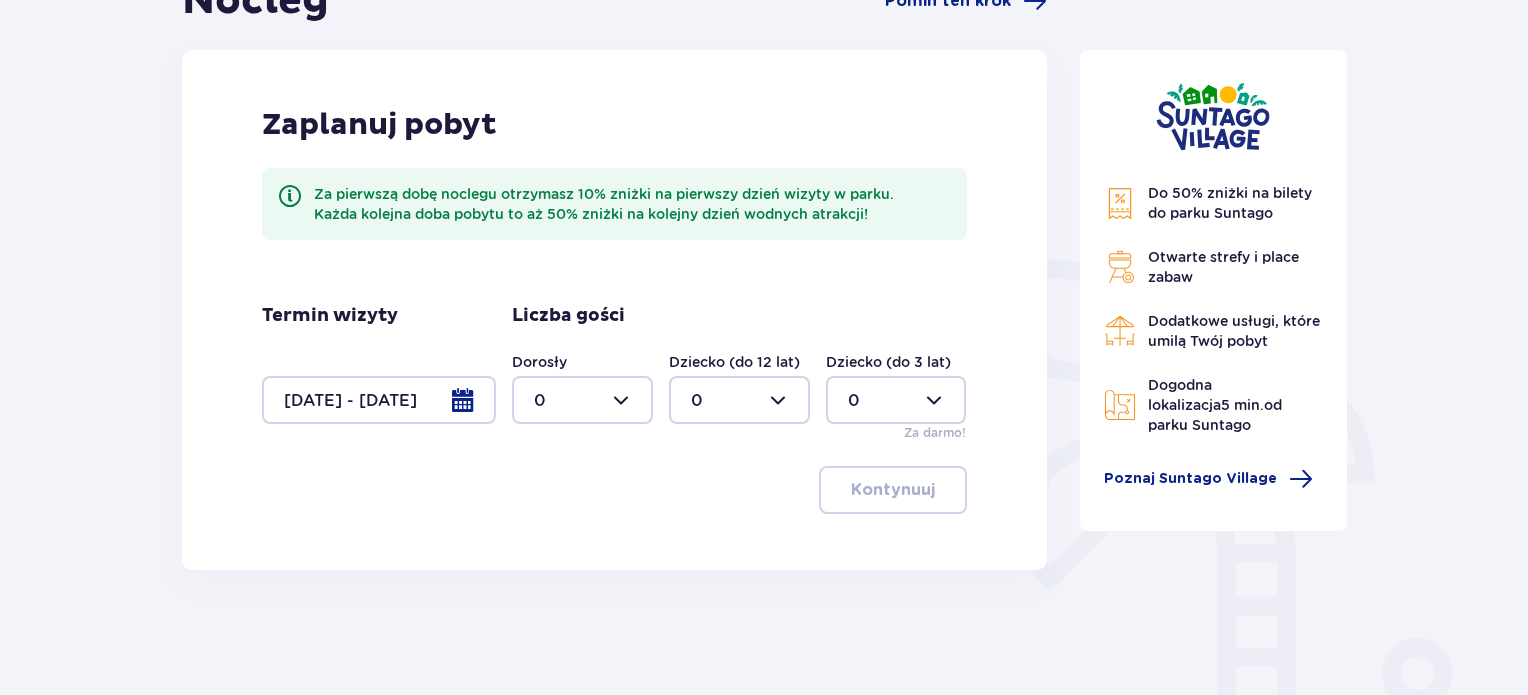 click at bounding box center [582, 400] 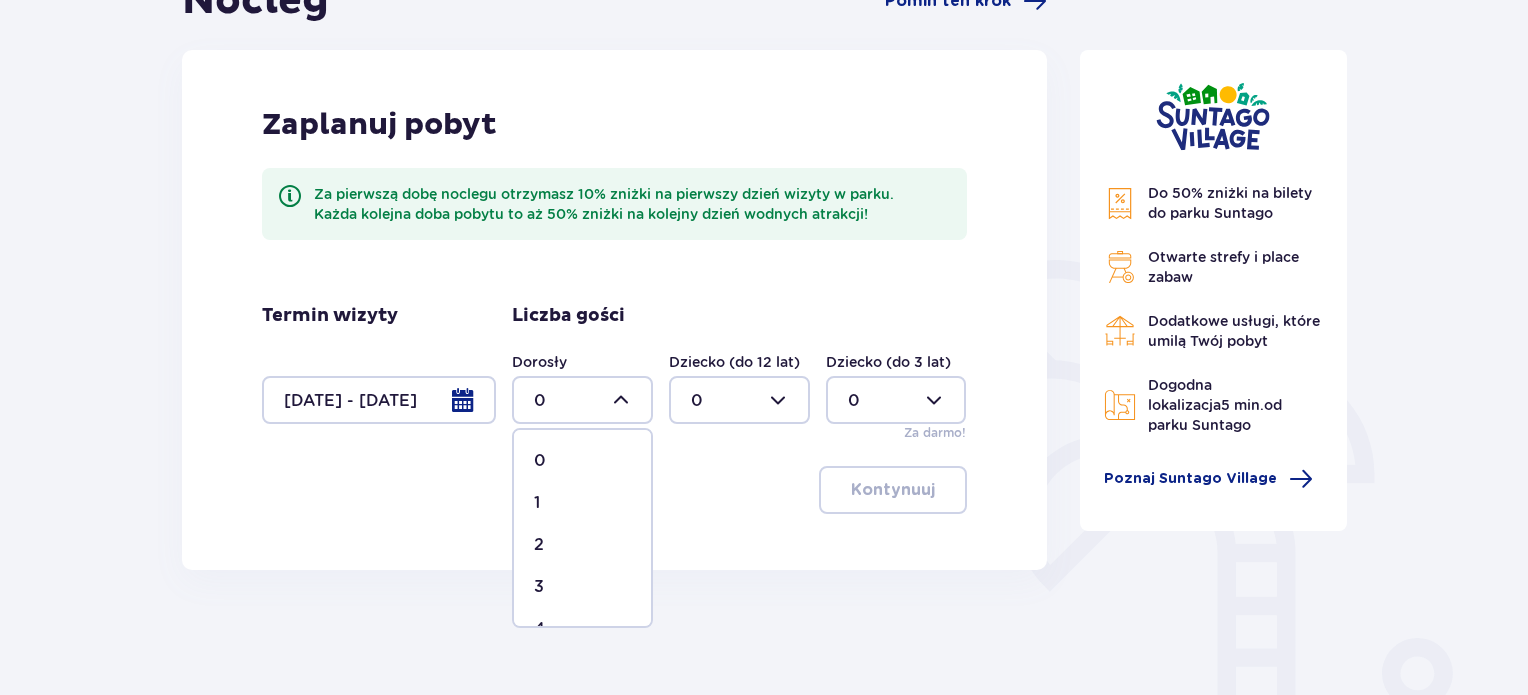 click on "2" at bounding box center (582, 545) 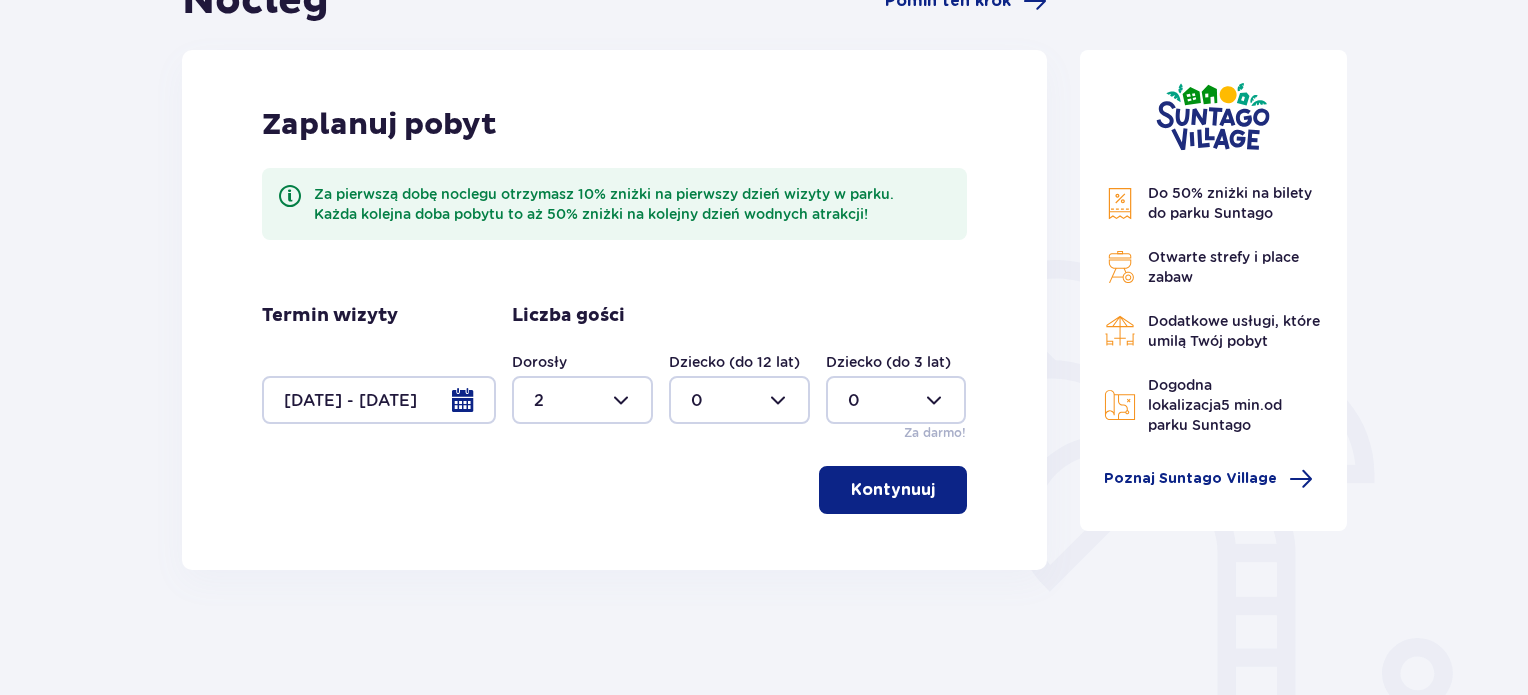 click on "Kontynuuj" at bounding box center [893, 490] 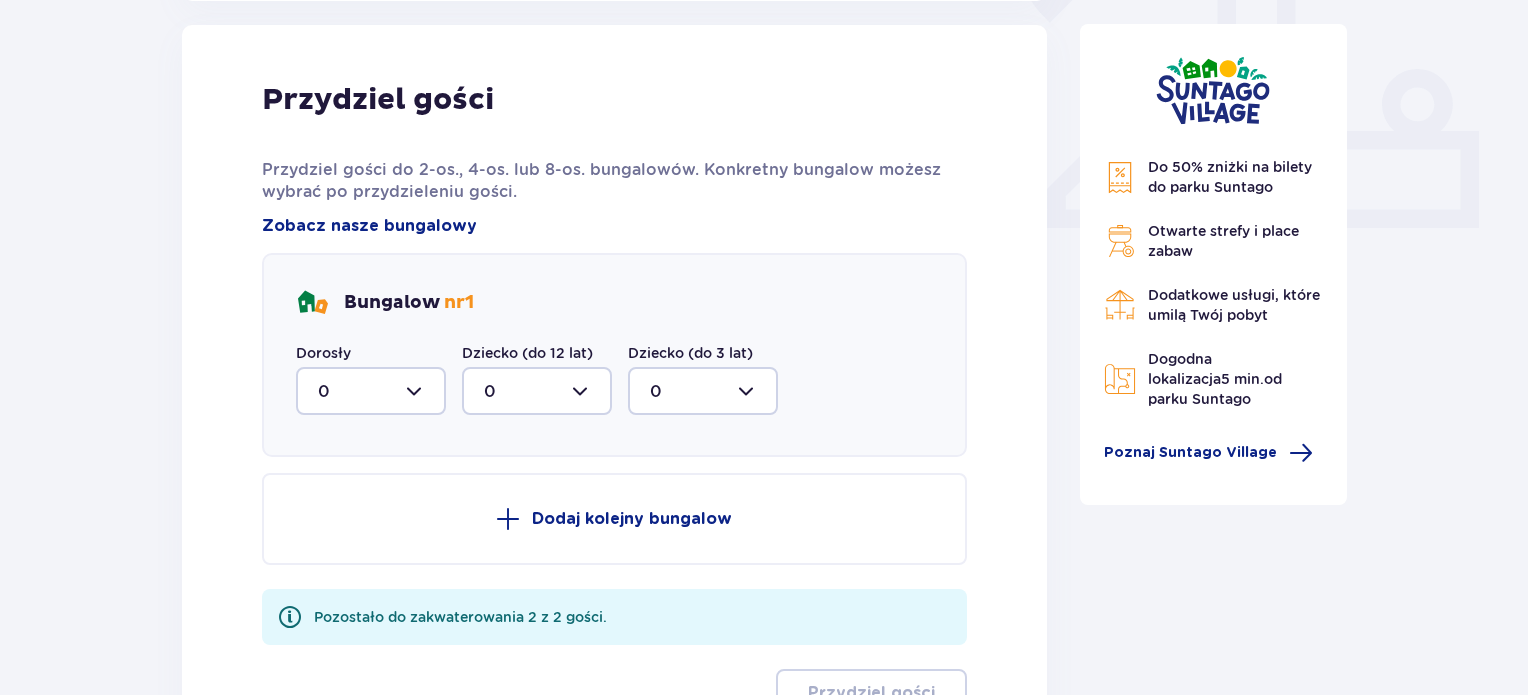 scroll, scrollTop: 806, scrollLeft: 0, axis: vertical 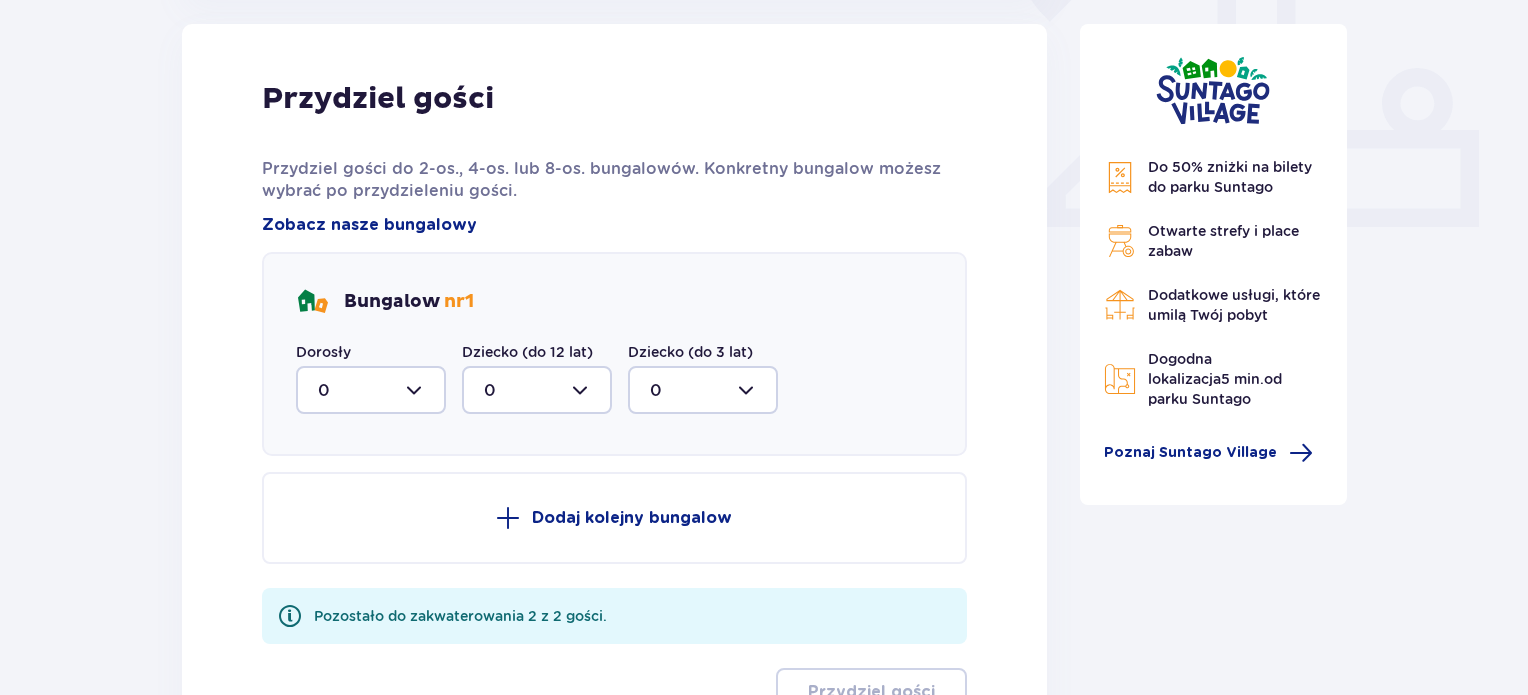 click at bounding box center (371, 390) 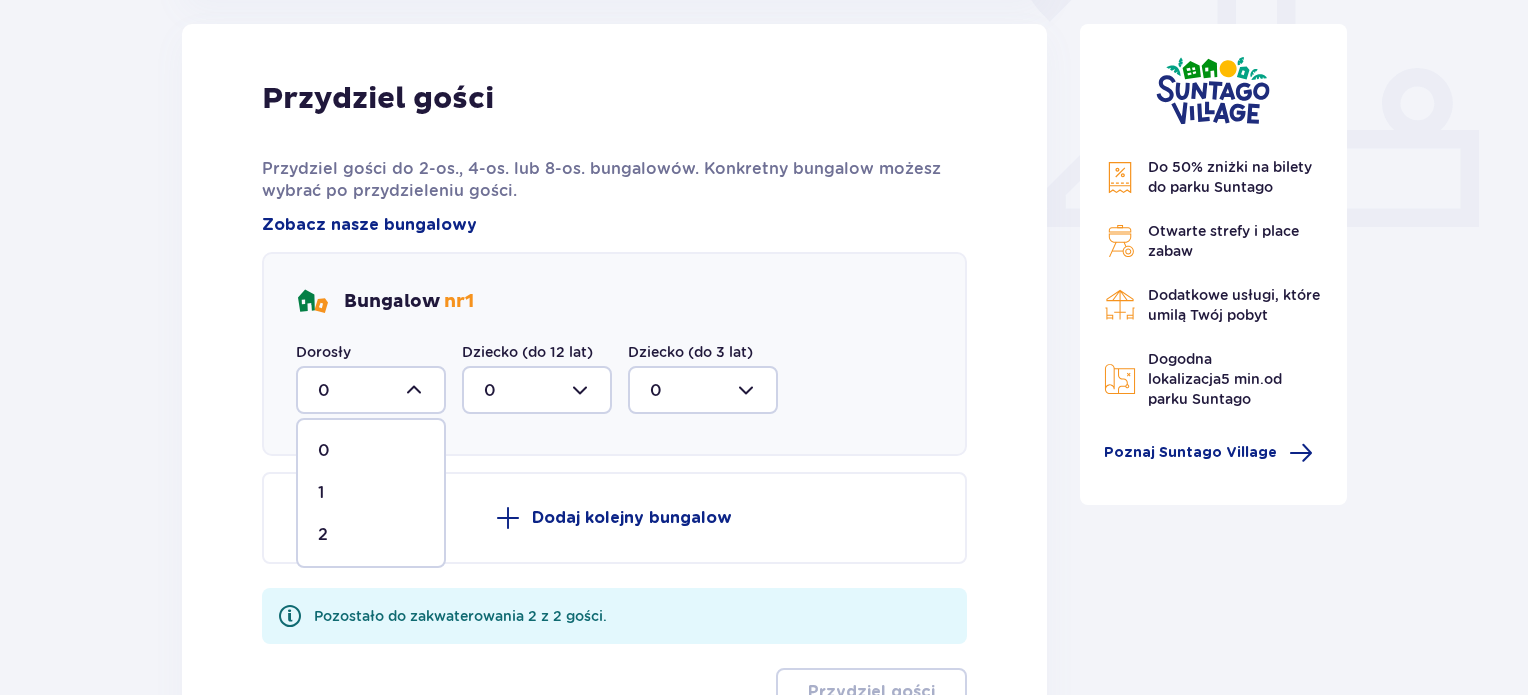 click on "2" at bounding box center (371, 535) 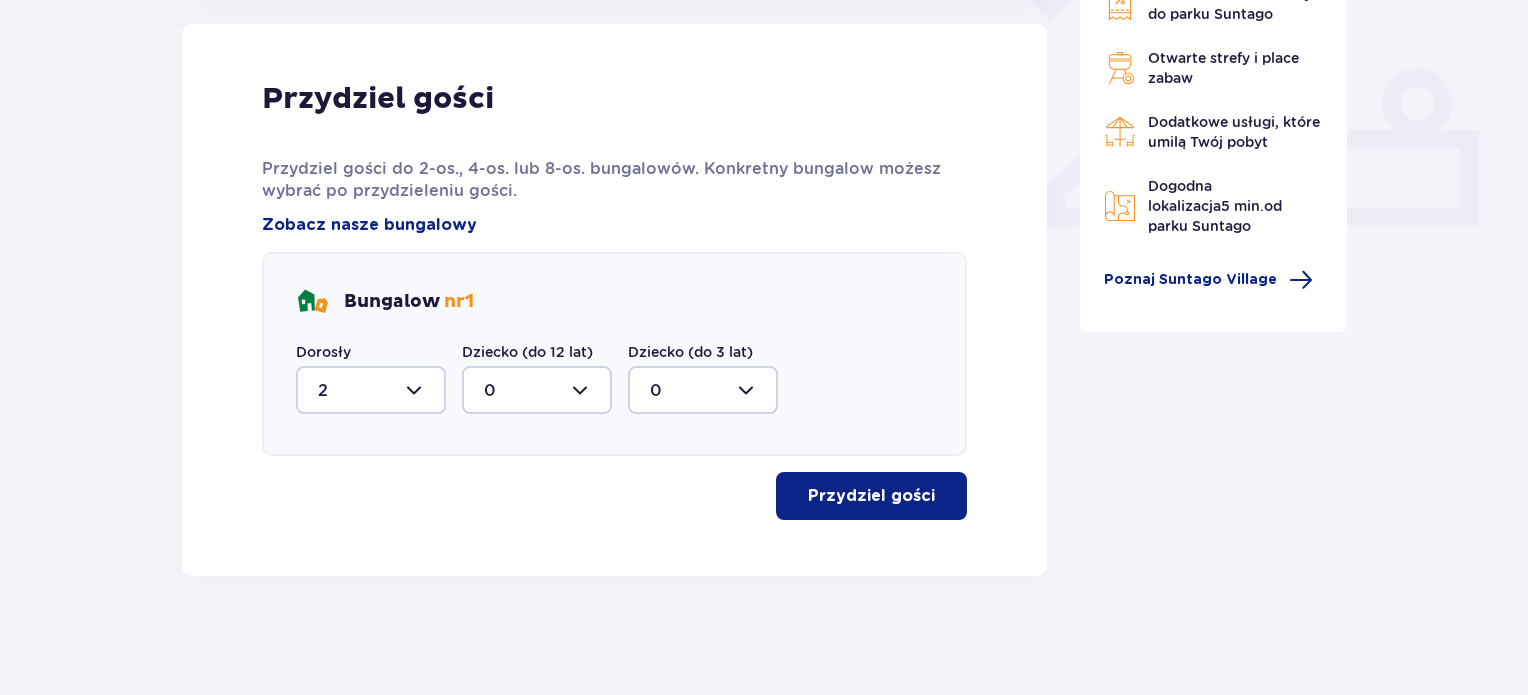 click on "Przydziel gości" at bounding box center (871, 496) 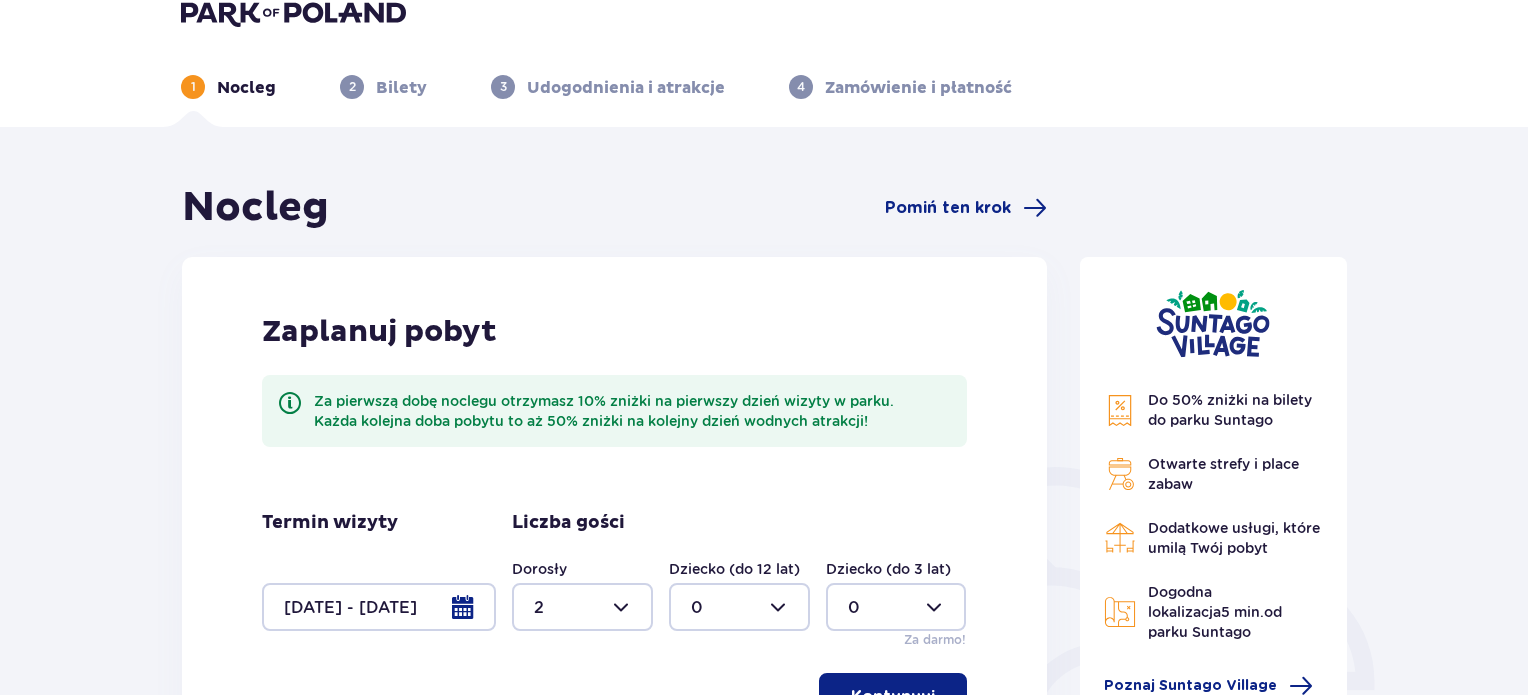 scroll, scrollTop: 229, scrollLeft: 0, axis: vertical 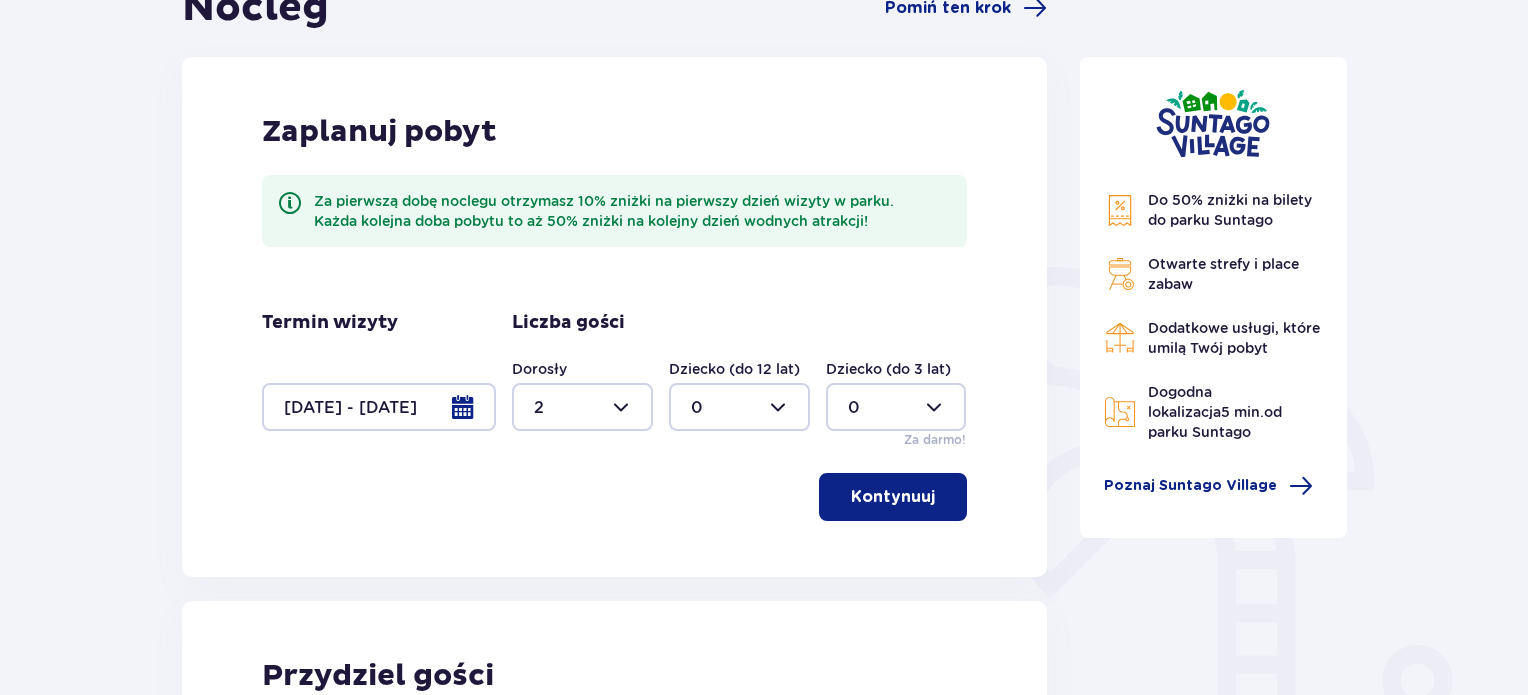 click at bounding box center [379, 407] 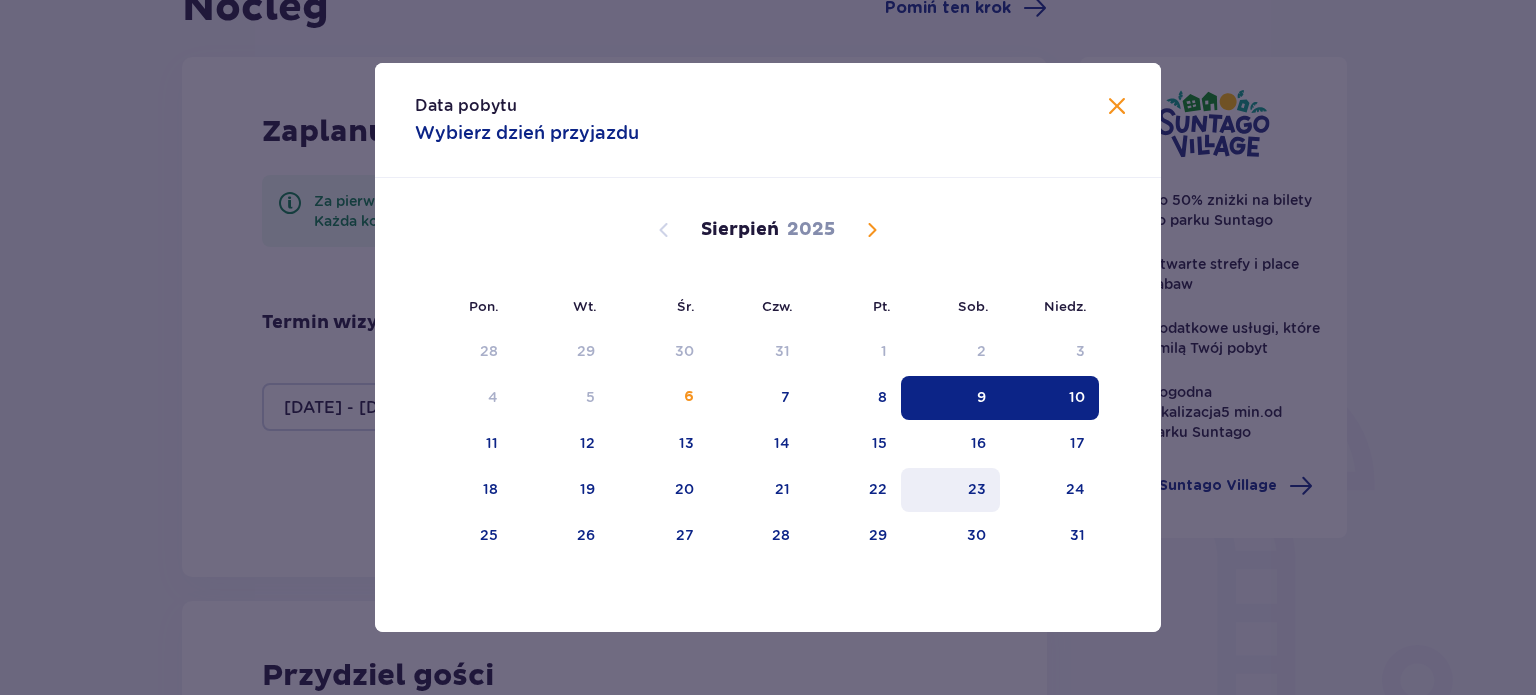 click on "23" at bounding box center (950, 490) 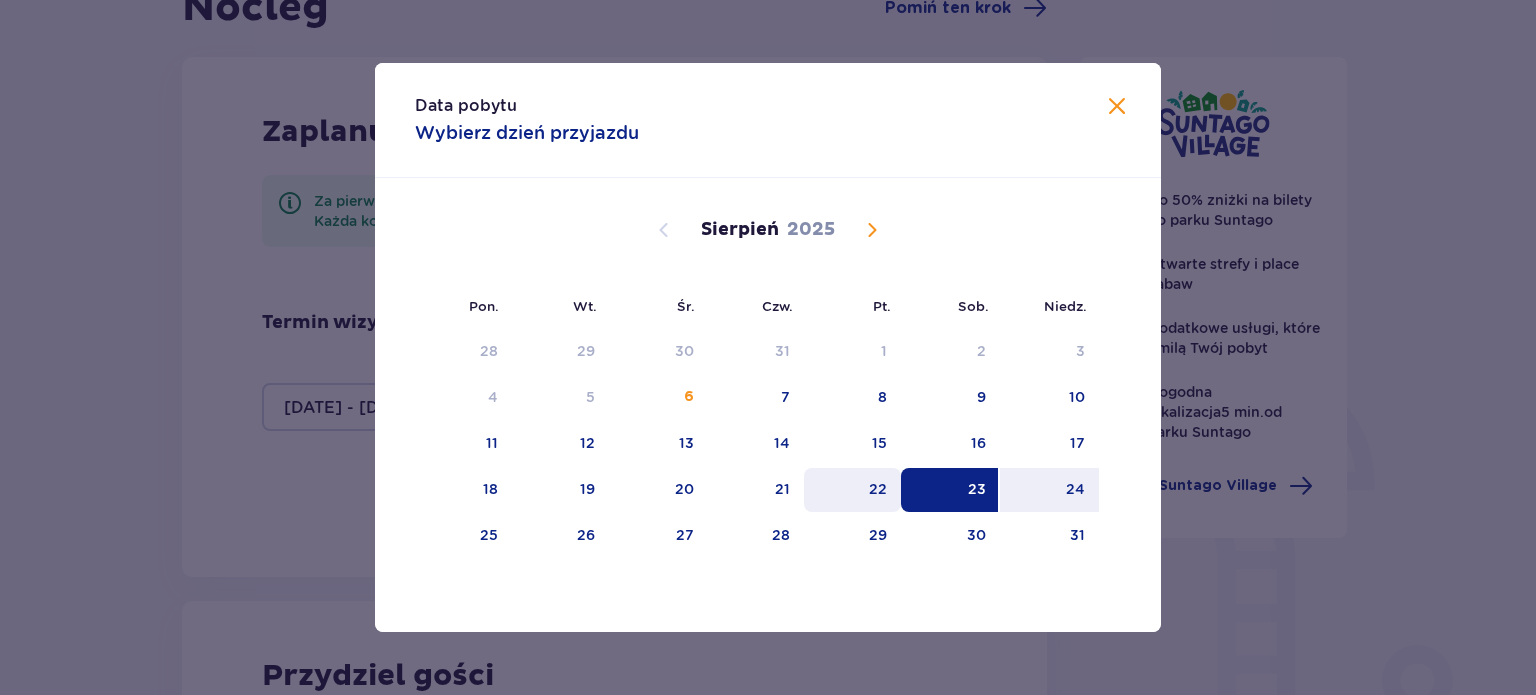 click on "22" at bounding box center (878, 489) 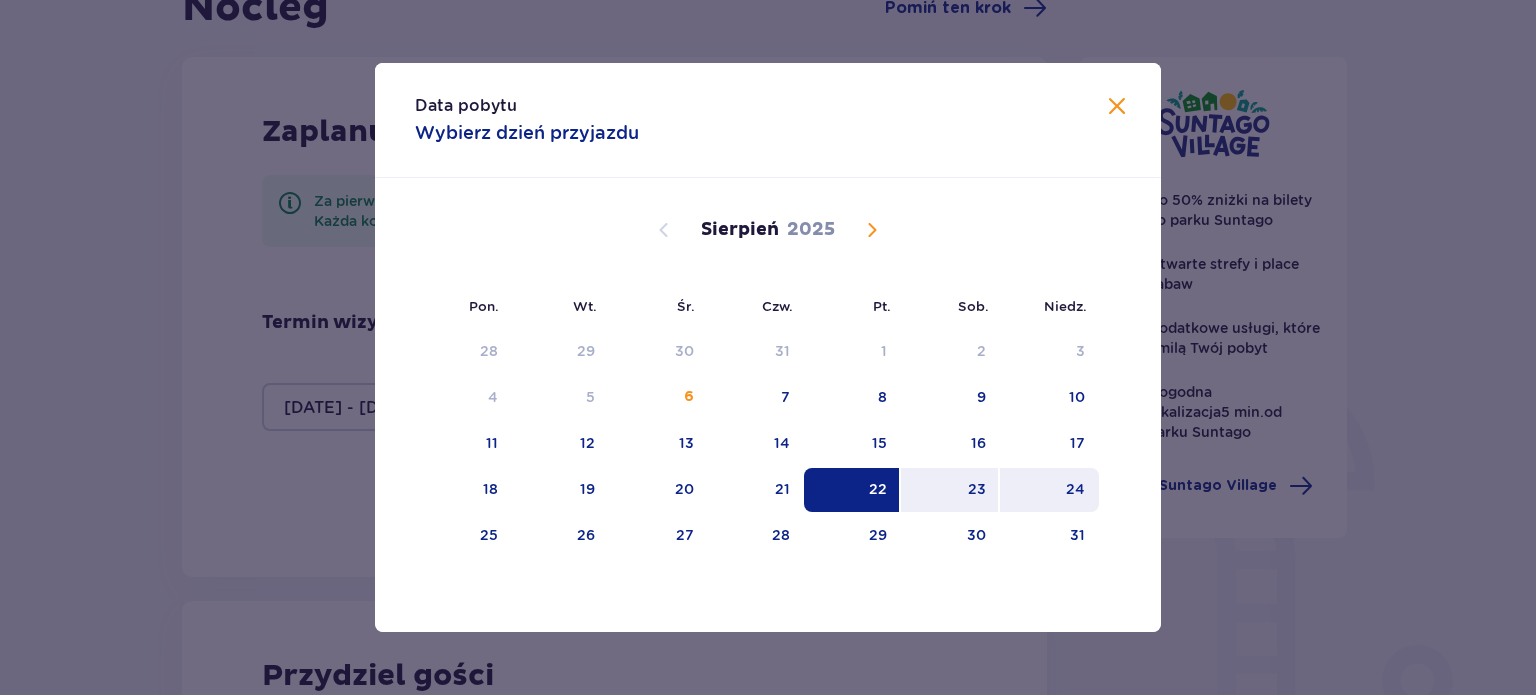 click on "24" at bounding box center (1049, 490) 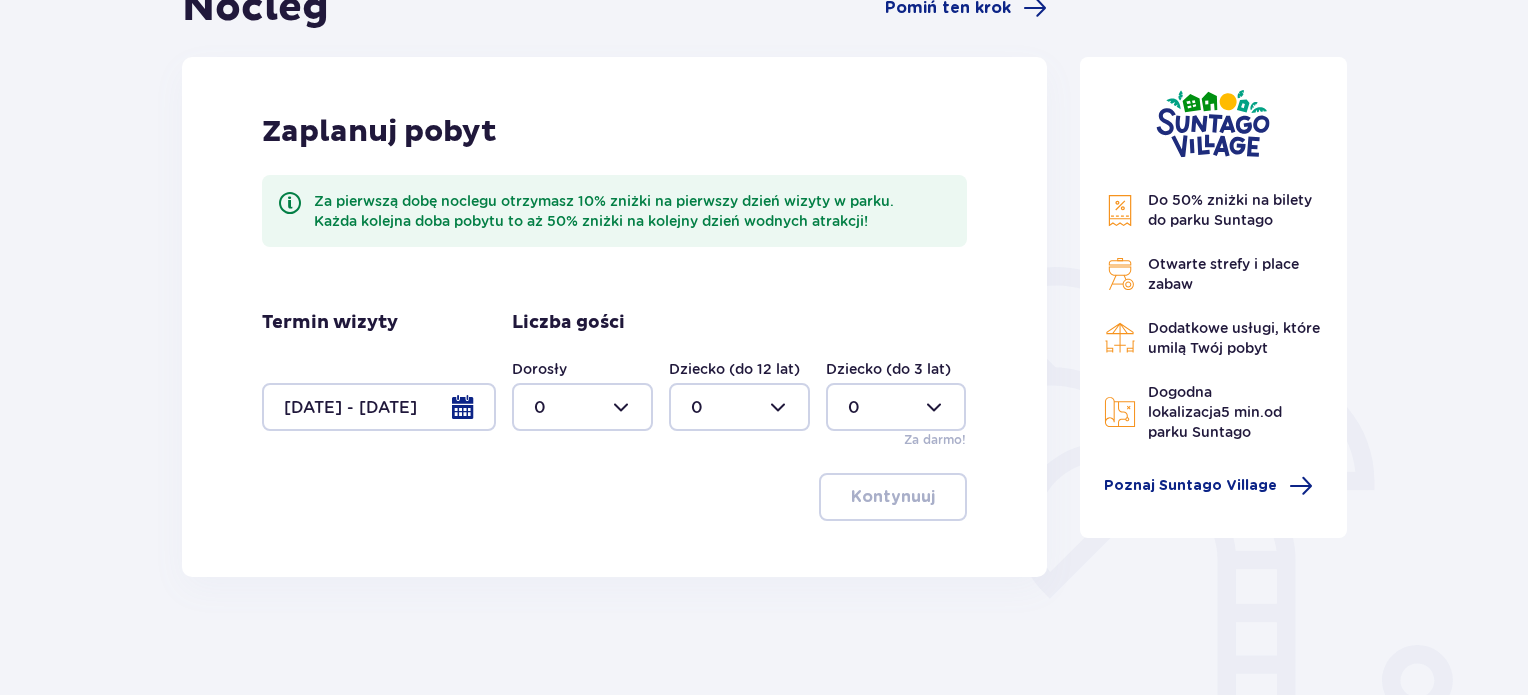 click at bounding box center (582, 407) 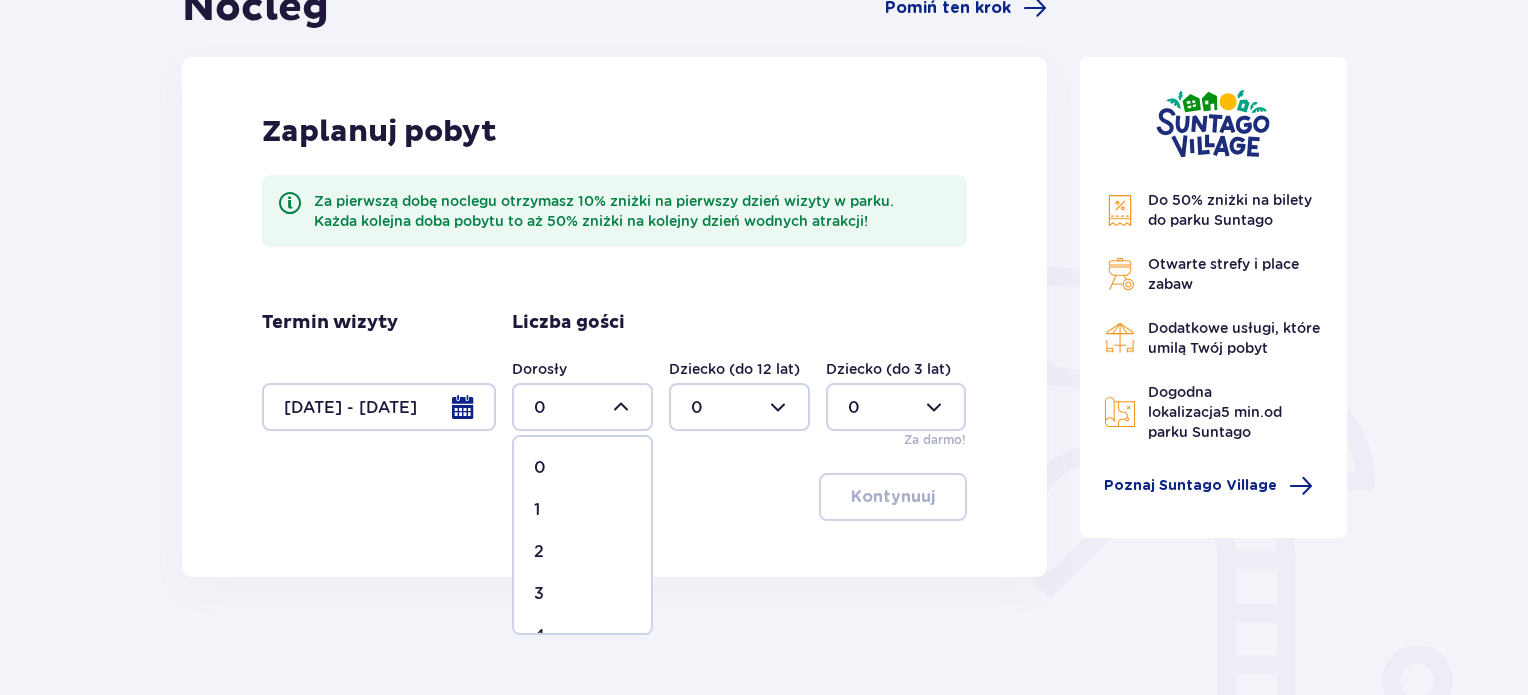 click on "1" at bounding box center [582, 510] 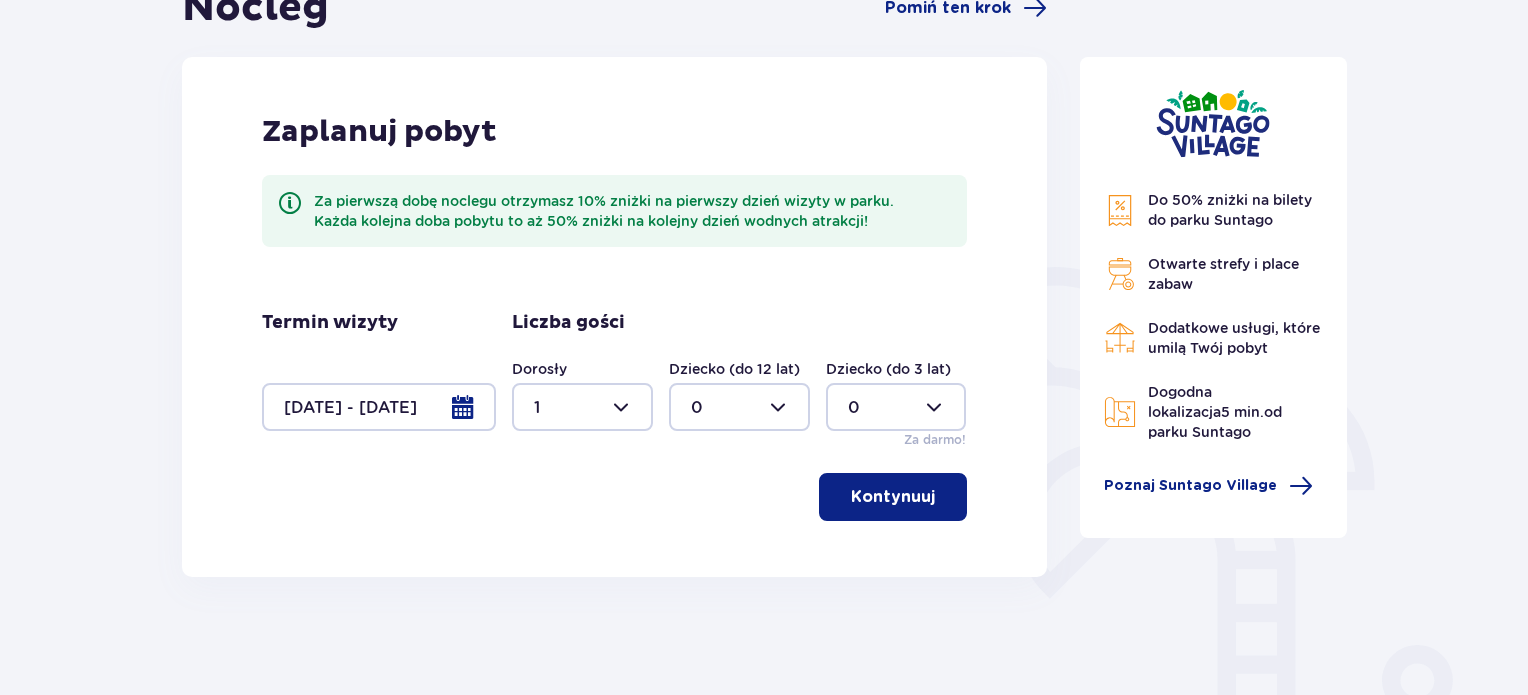 click at bounding box center [582, 407] 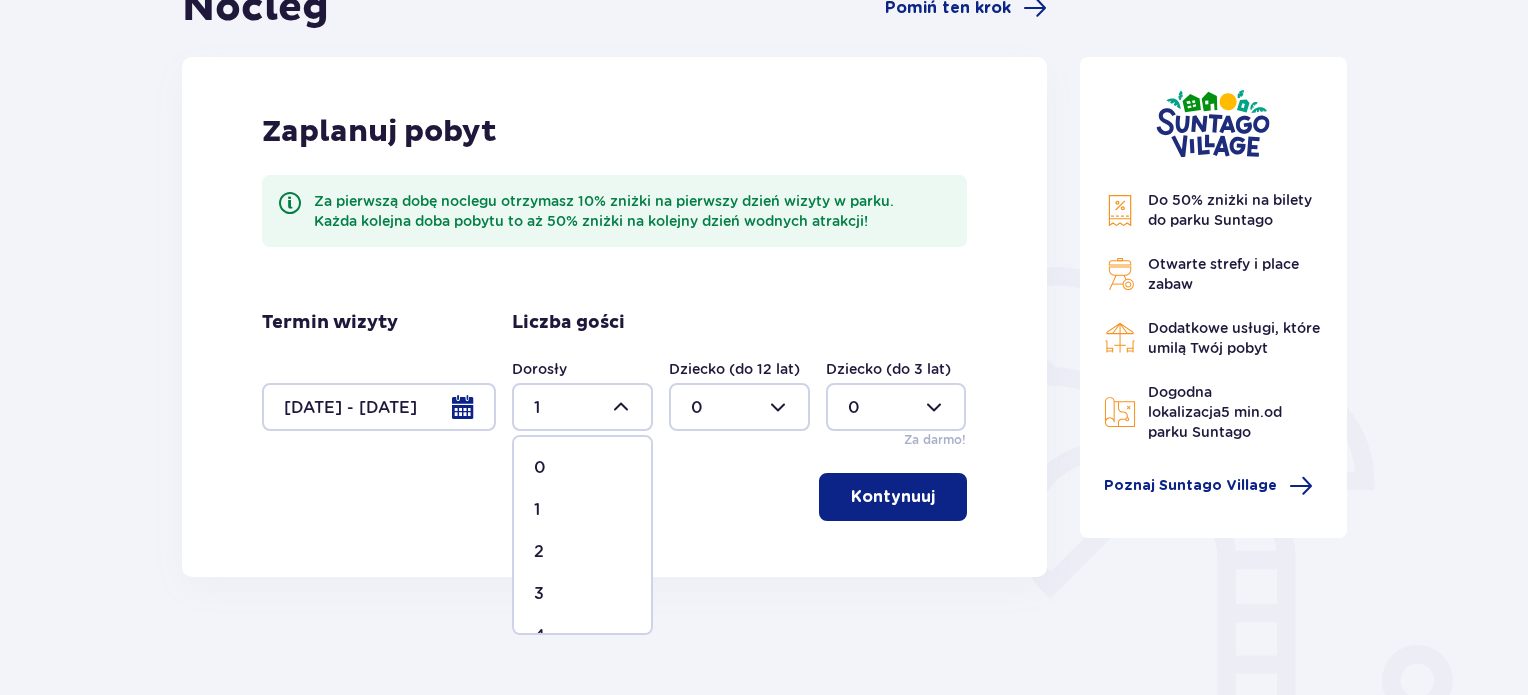 click on "2" at bounding box center [582, 552] 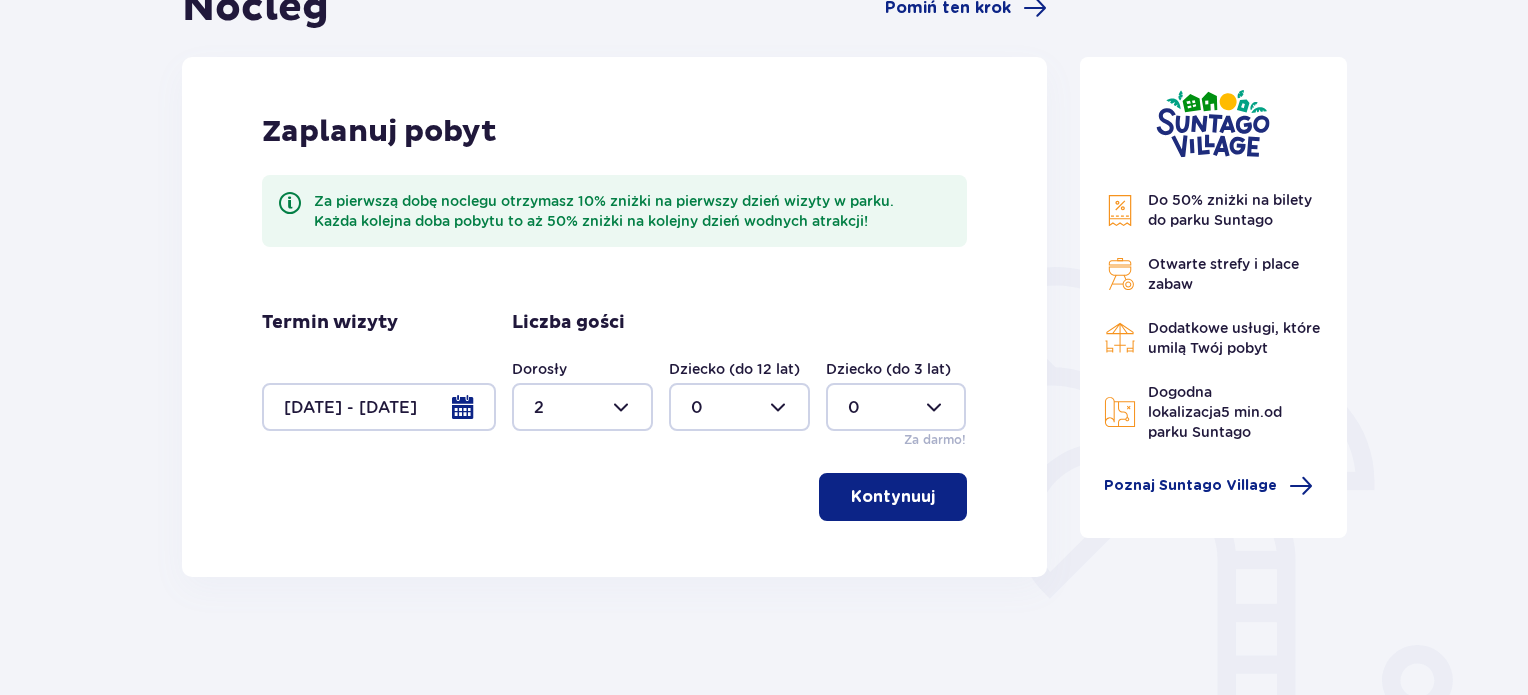 click on "Zaplanuj pobyt Za pierwszą dobę noclegu otrzymasz 10% zniżki na pierwszy dzień wizyty w parku. Każda kolejna doba pobytu to aż 50% zniżki na kolejny dzień wodnych atrakcji! Termin wizyty 22.08.25 - 24.08.25 Liczba gości Dorosły   2 Dziecko (do 12 lat)   0 Dziecko (do 3 lat)   0 Za darmo! Kontynuuj" at bounding box center (614, 317) 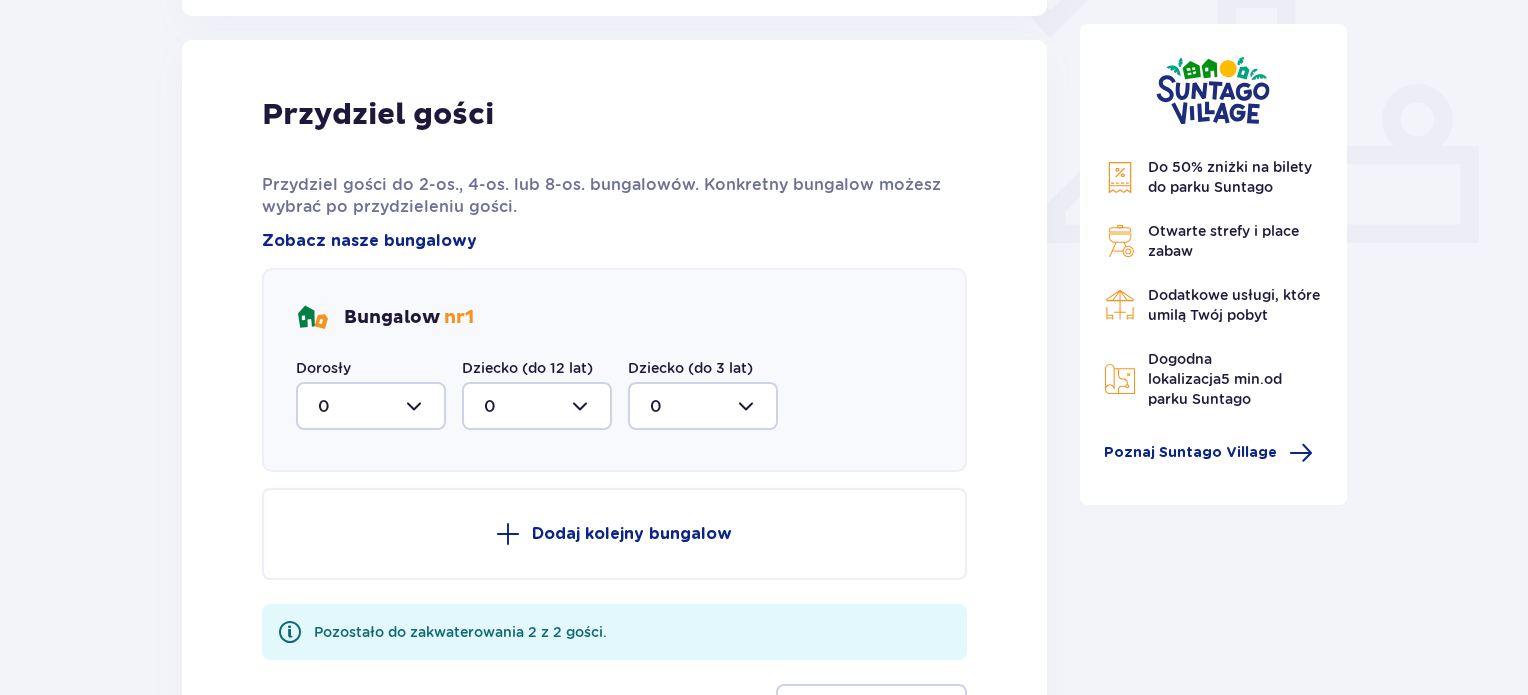 scroll, scrollTop: 806, scrollLeft: 0, axis: vertical 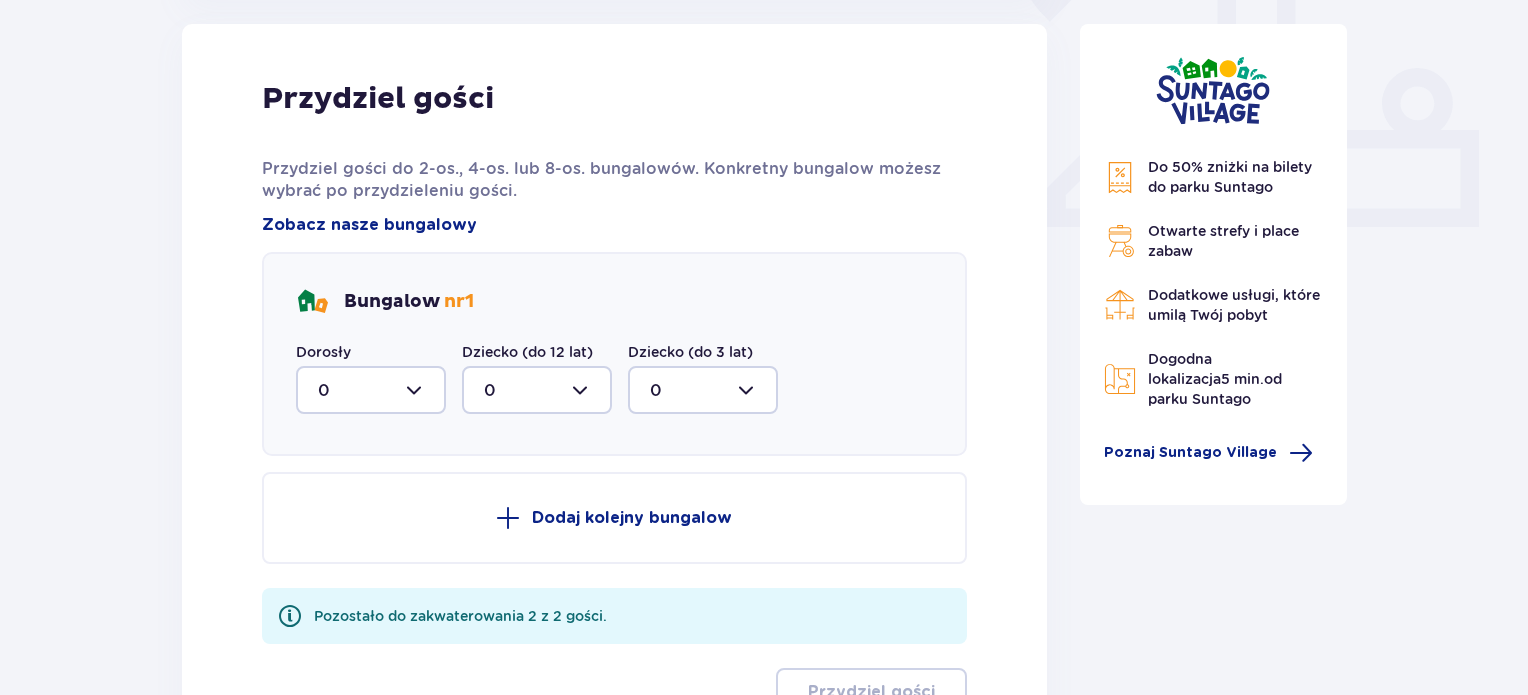 click at bounding box center [371, 390] 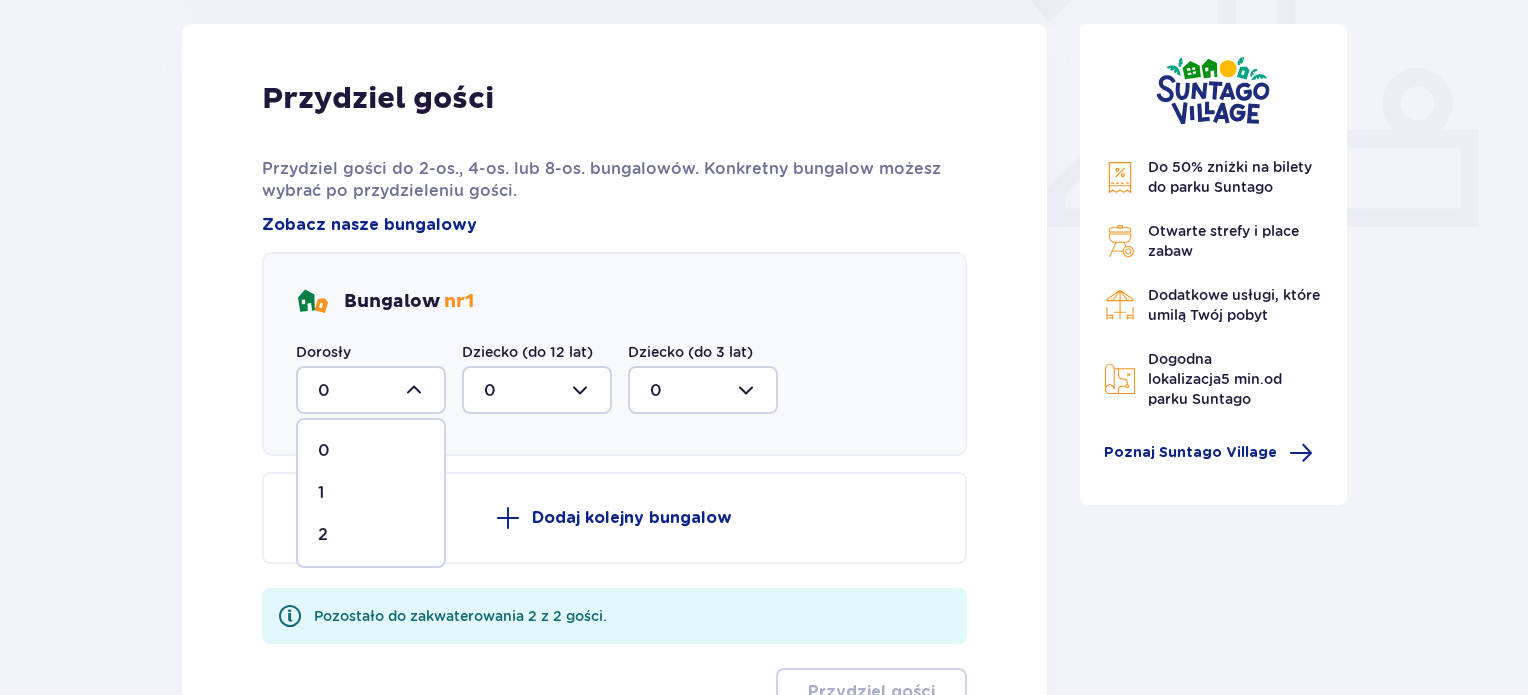 click on "2" at bounding box center (371, 535) 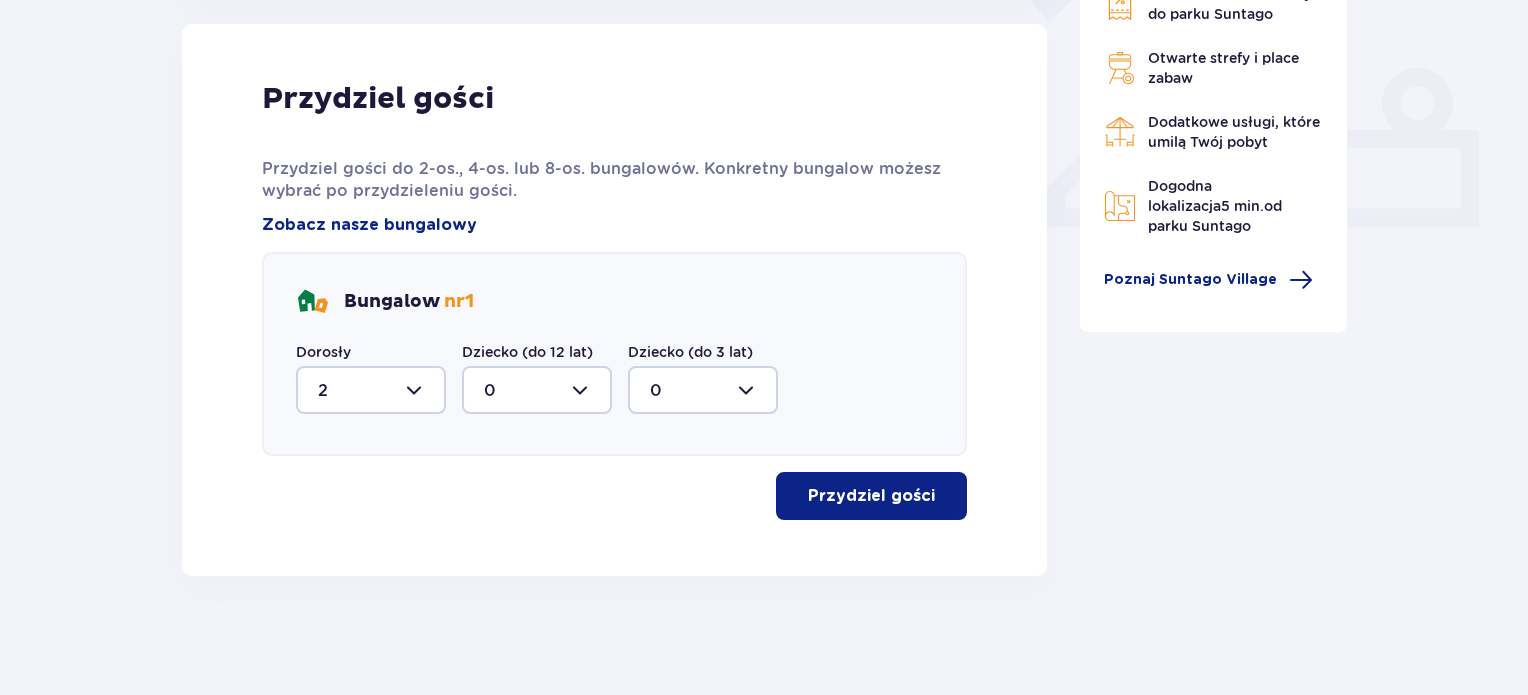 click on "Przydziel gości" at bounding box center [871, 496] 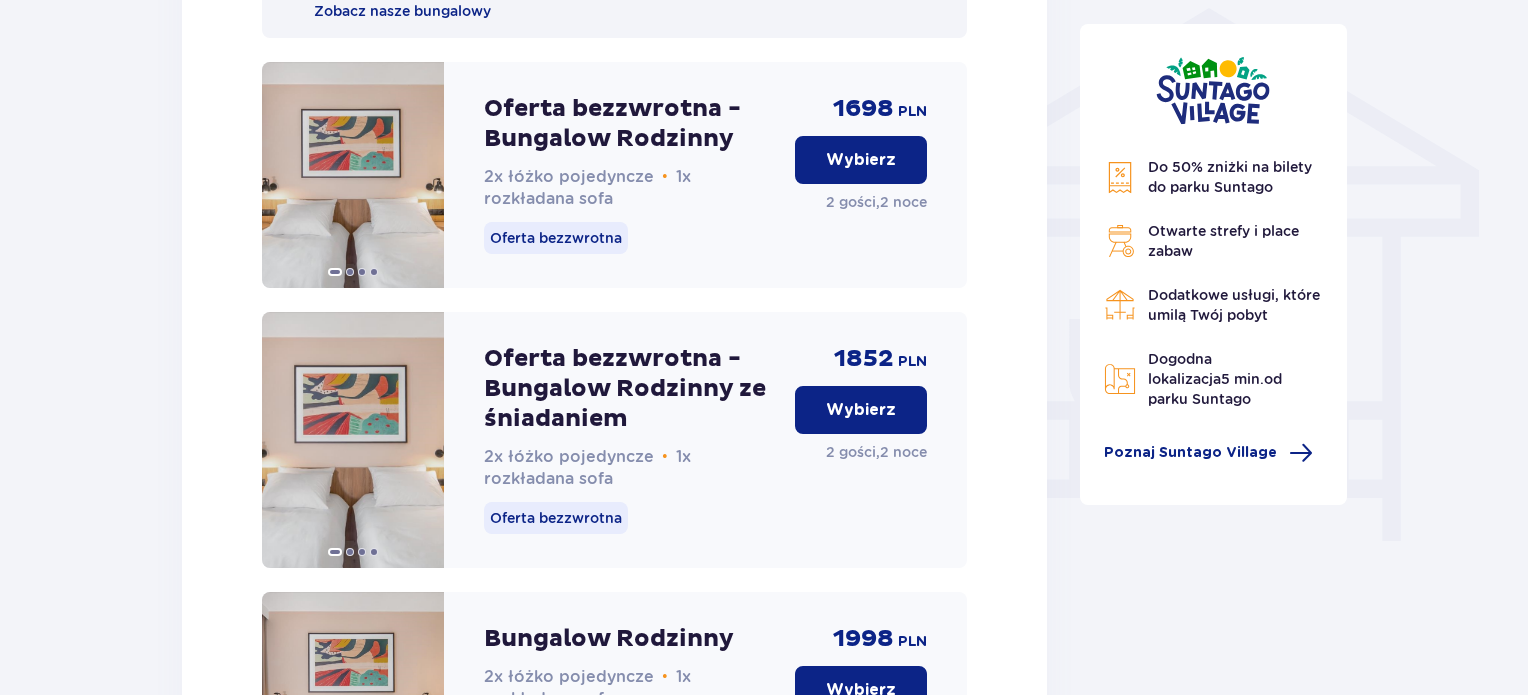 scroll, scrollTop: 1581, scrollLeft: 0, axis: vertical 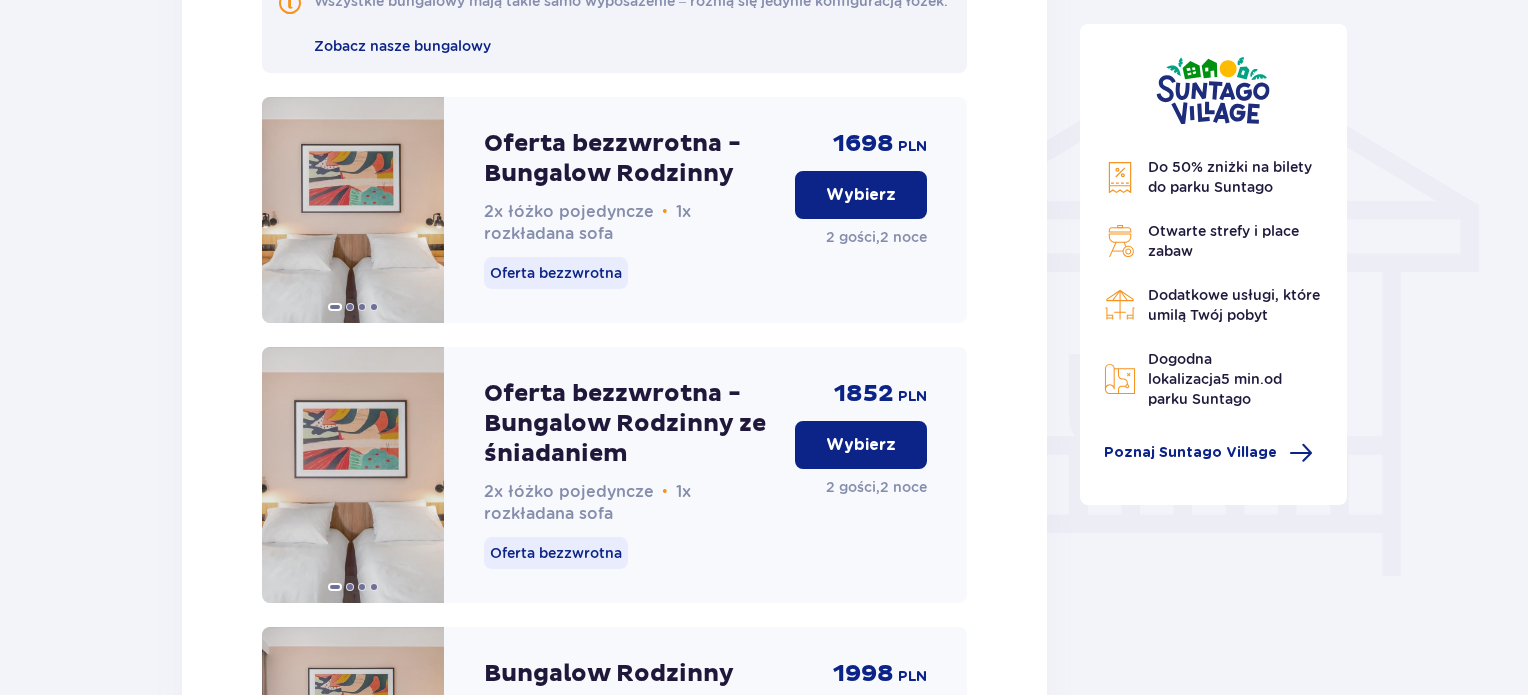 click on "Wybierz" at bounding box center (861, 195) 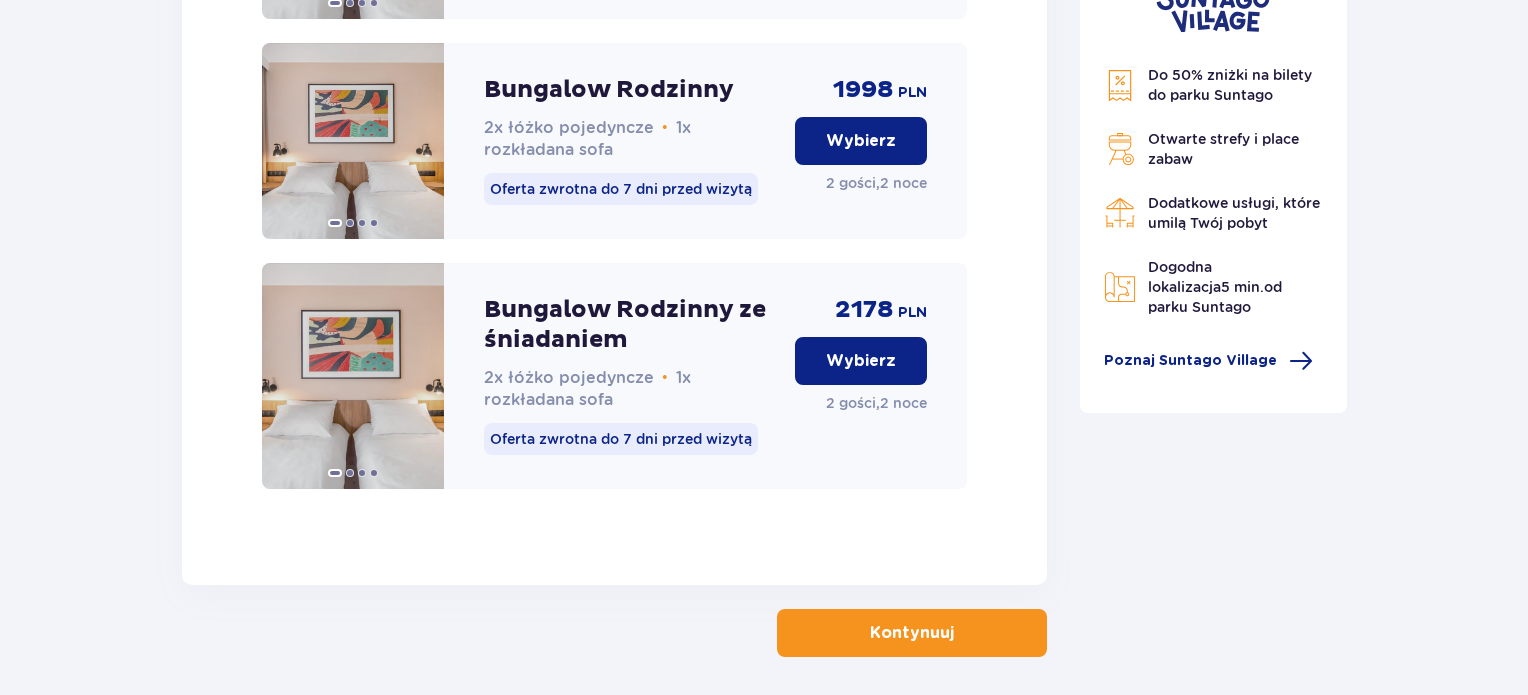 scroll, scrollTop: 2269, scrollLeft: 0, axis: vertical 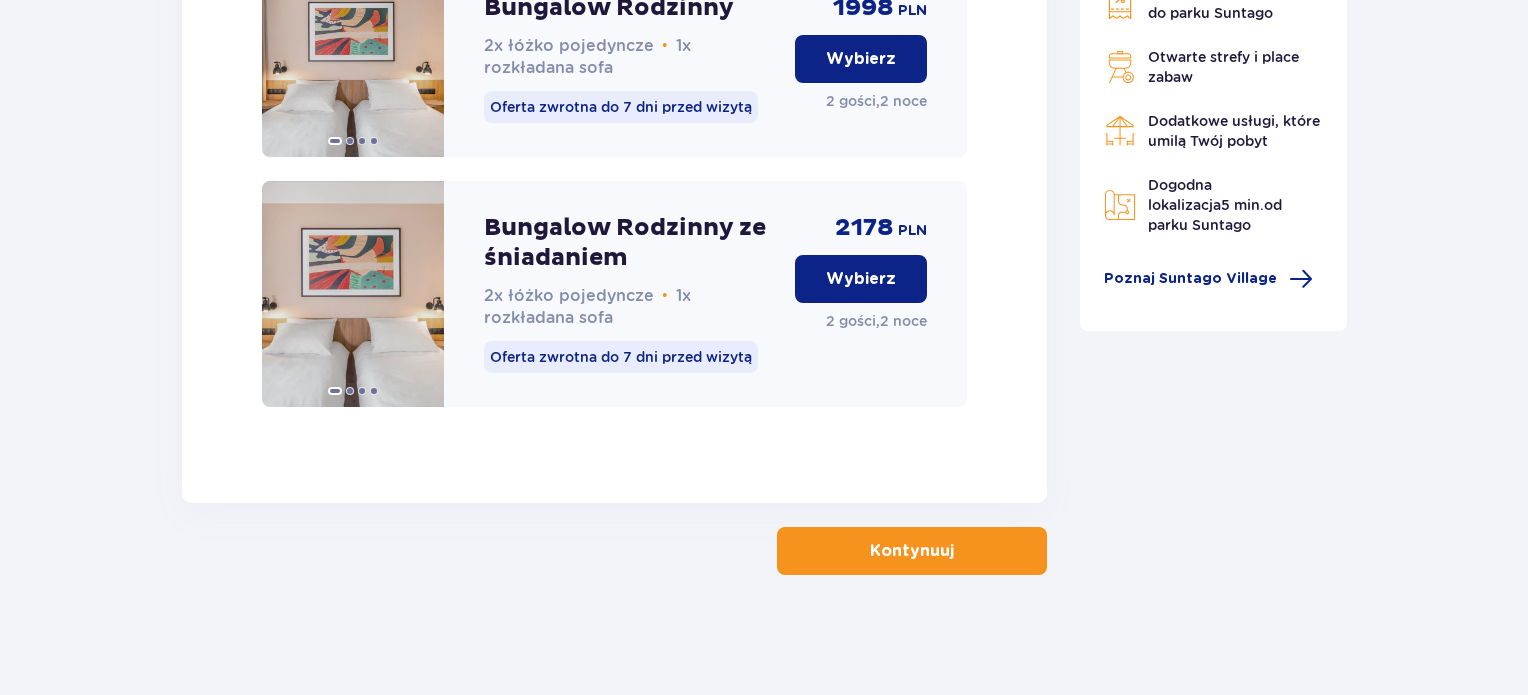 click on "Kontynuuj" at bounding box center (912, 551) 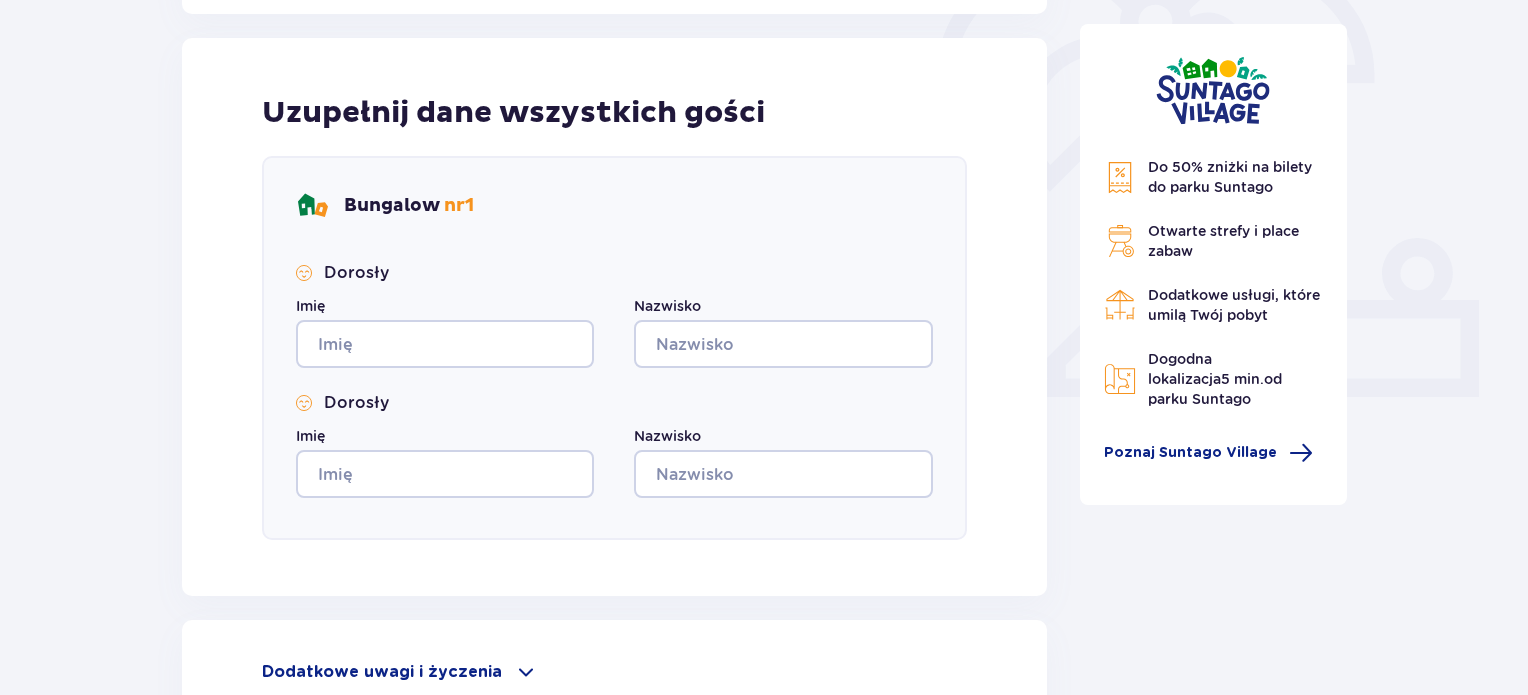 scroll, scrollTop: 556, scrollLeft: 0, axis: vertical 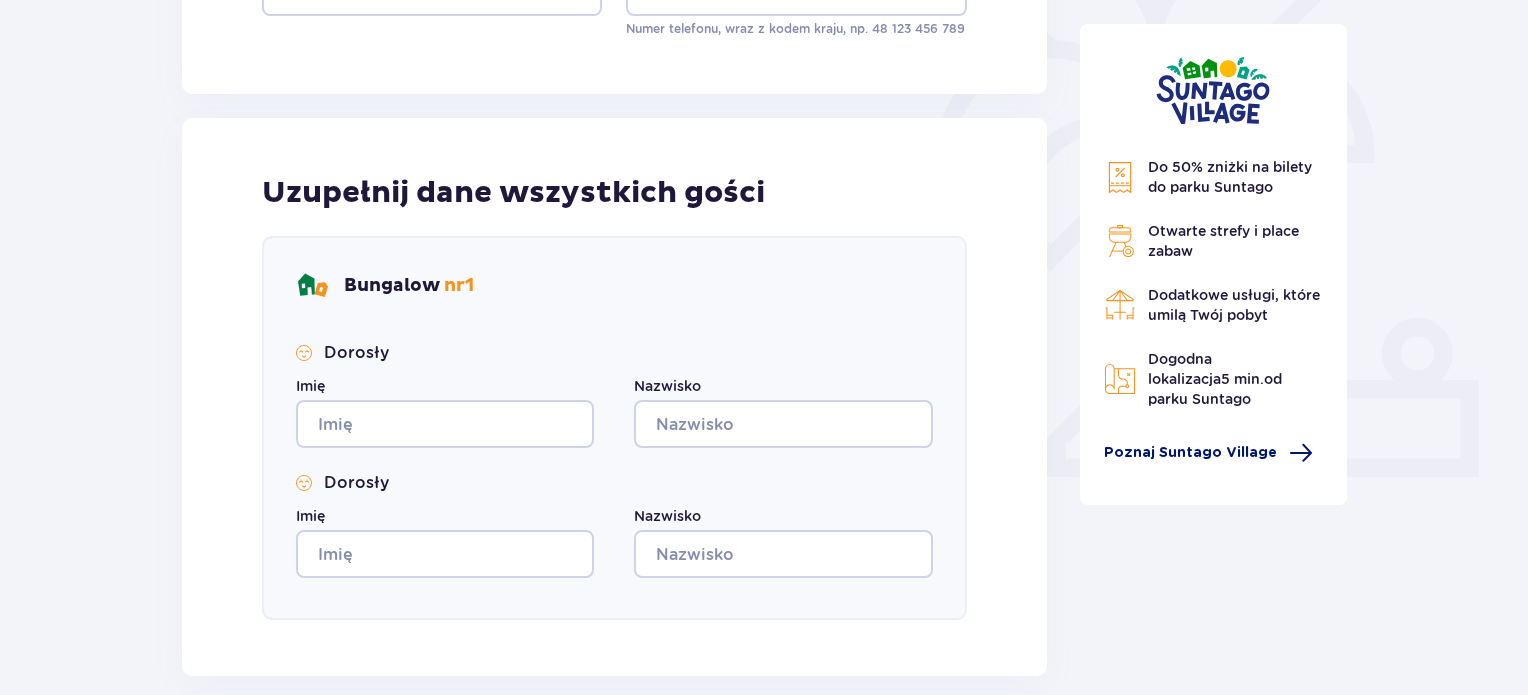 click on "Poznaj Suntago Village" at bounding box center [1190, 453] 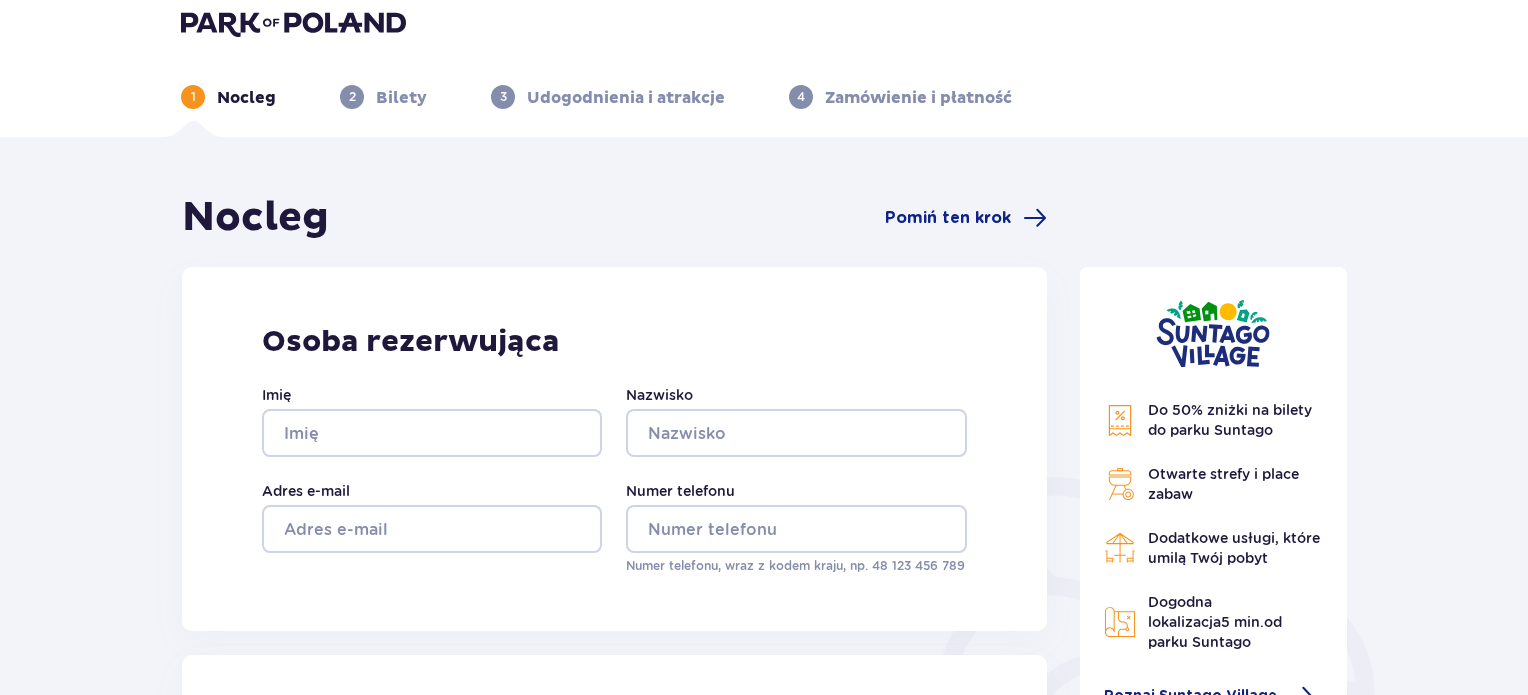 scroll, scrollTop: 0, scrollLeft: 0, axis: both 